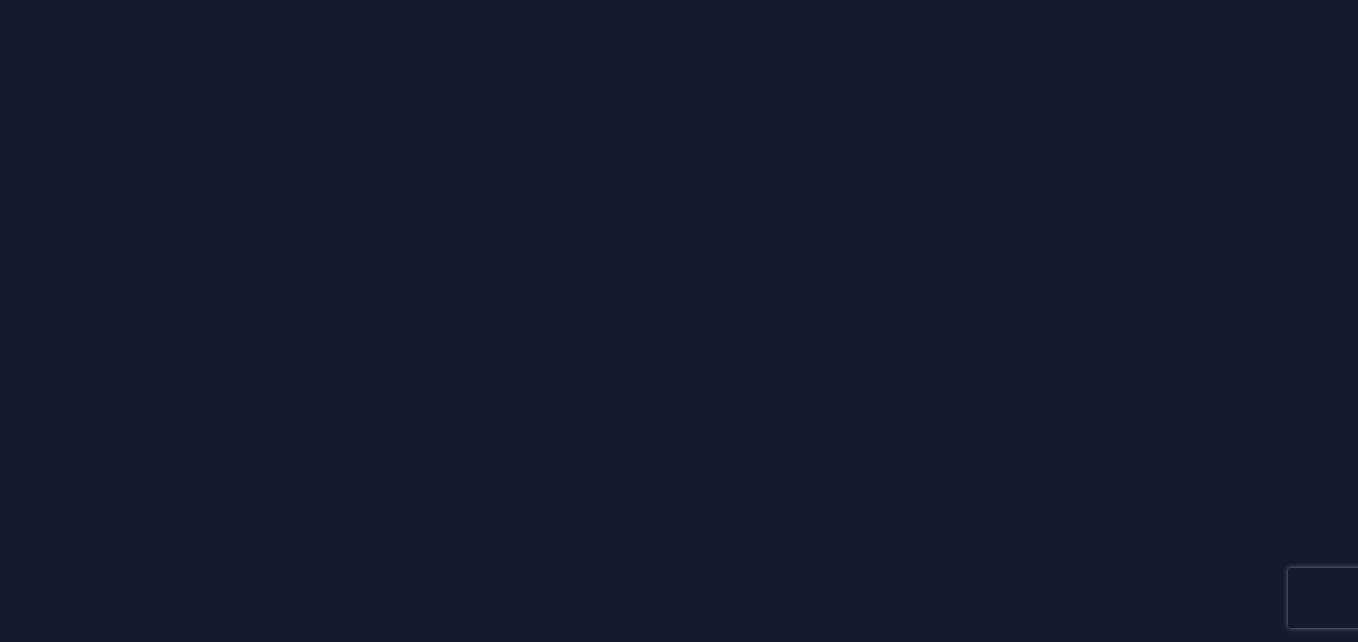 scroll, scrollTop: 0, scrollLeft: 0, axis: both 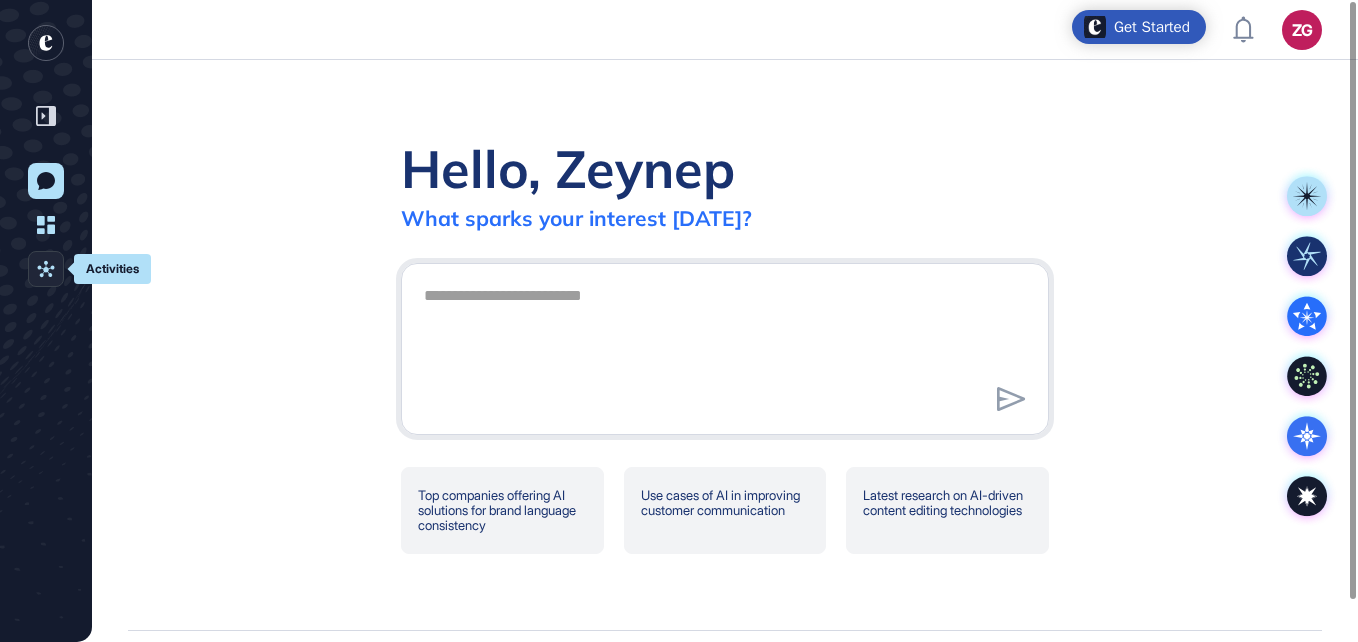 click on "Activities" 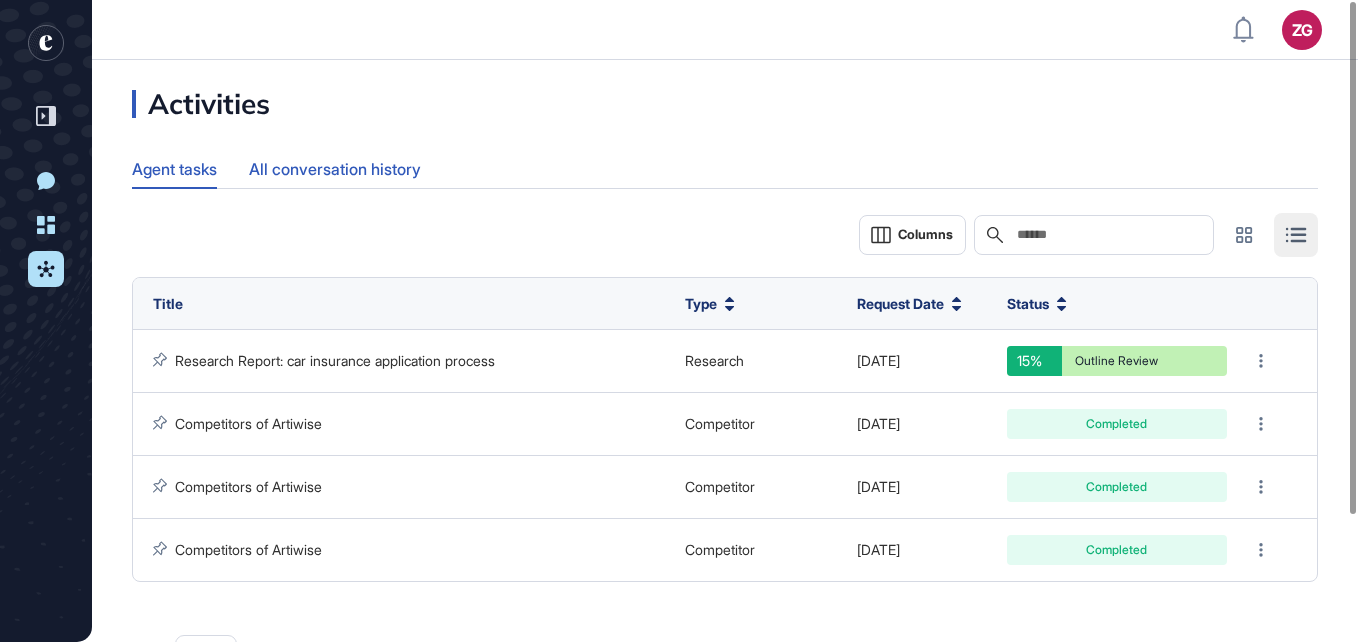 click on "All conversation history" at bounding box center [335, 169] 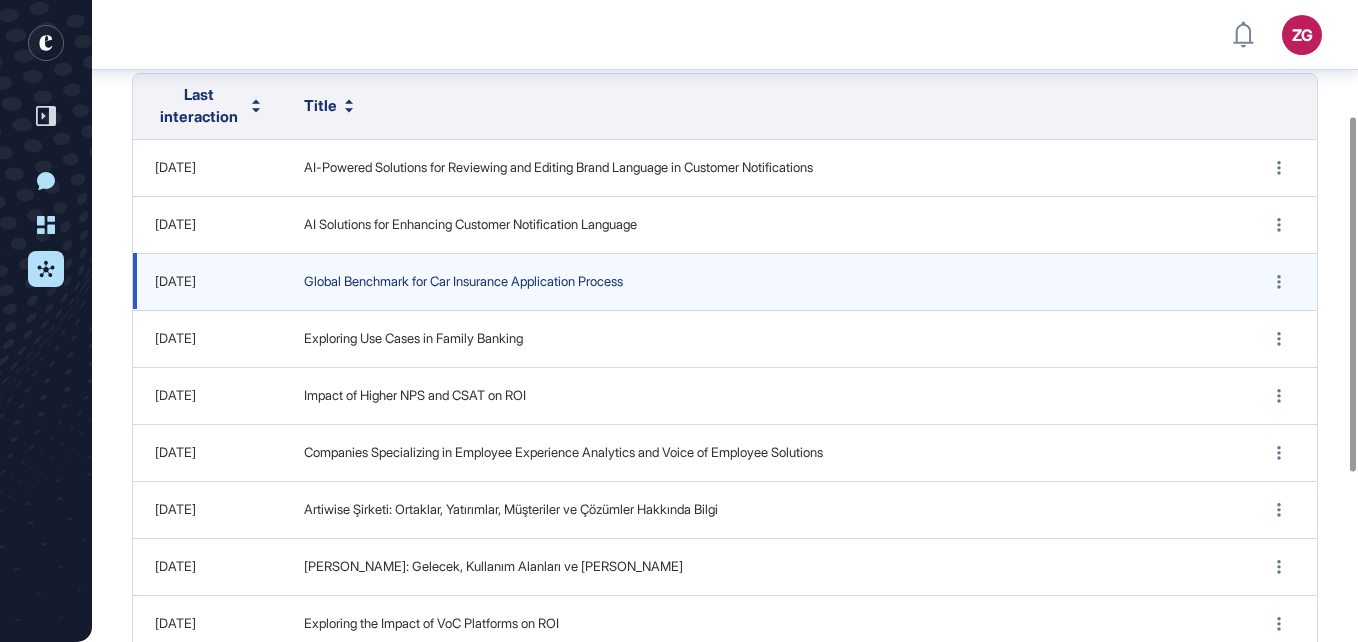 scroll, scrollTop: 210, scrollLeft: 0, axis: vertical 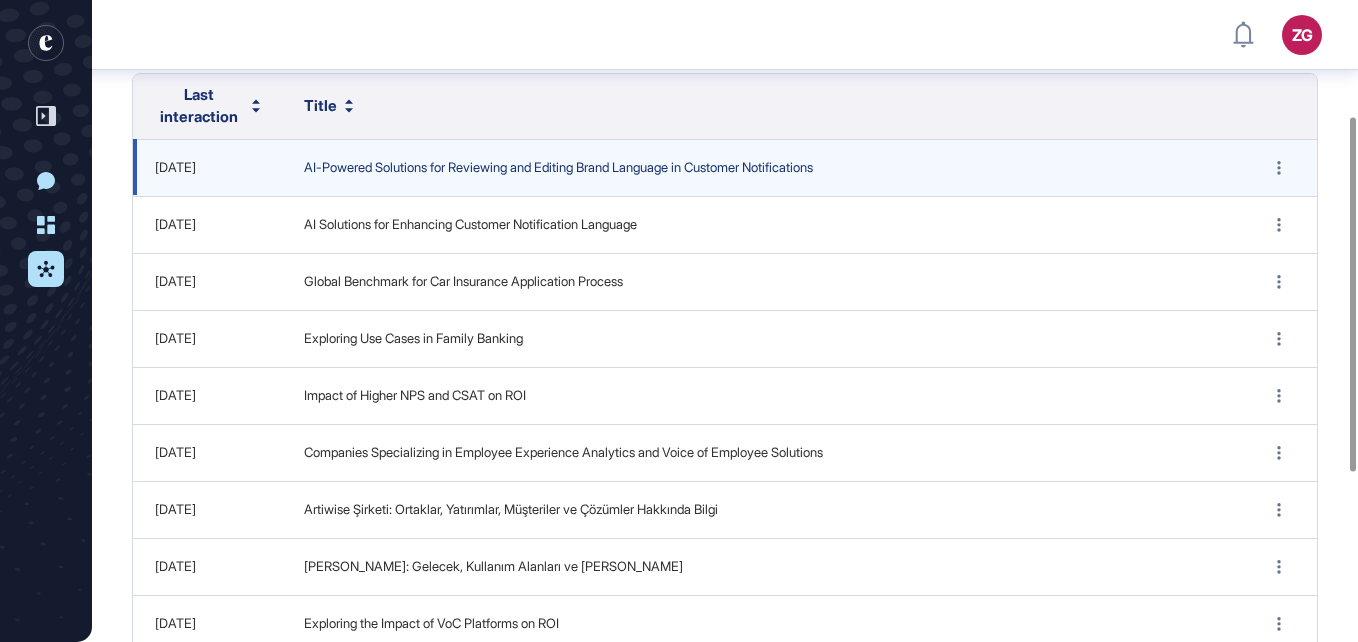 drag, startPoint x: 523, startPoint y: 172, endPoint x: 475, endPoint y: 173, distance: 48.010414 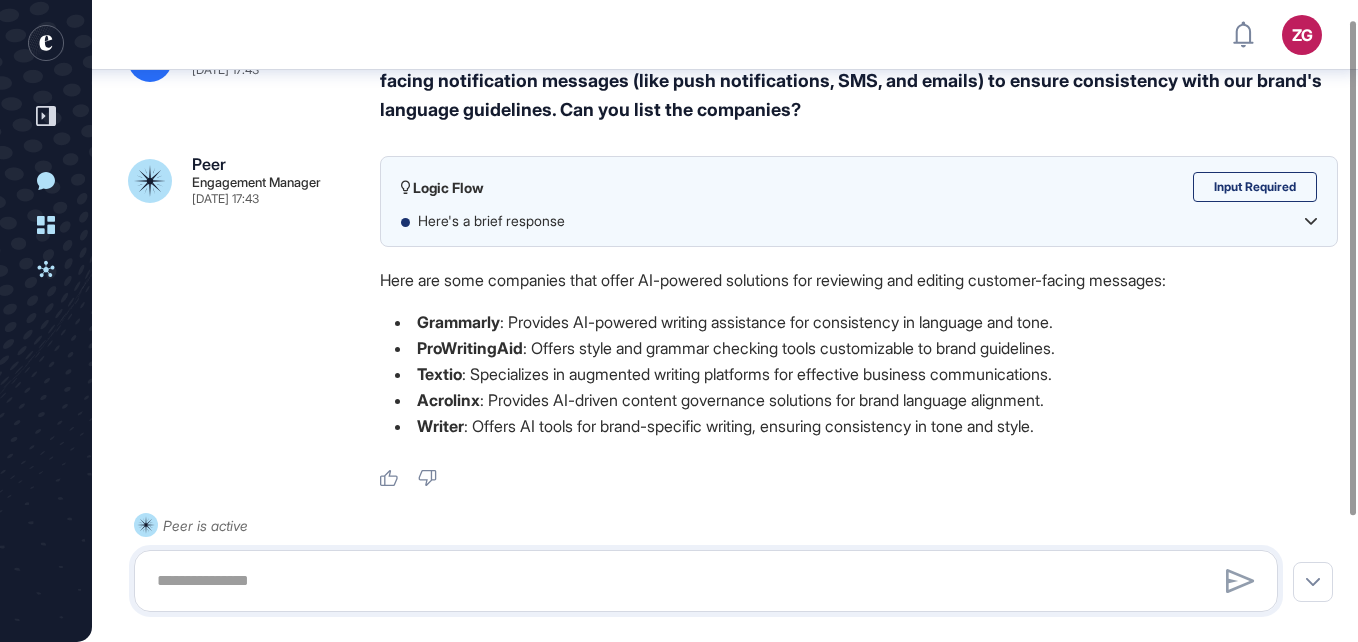 scroll, scrollTop: 0, scrollLeft: 0, axis: both 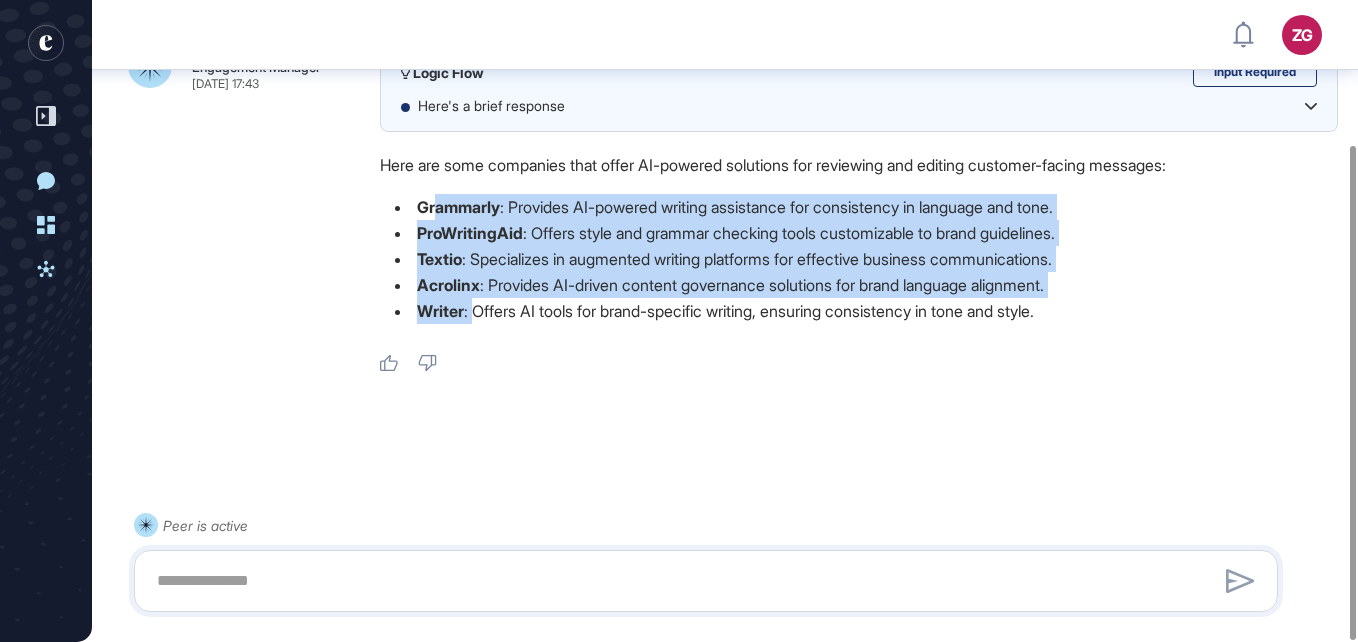 drag, startPoint x: 435, startPoint y: 207, endPoint x: 473, endPoint y: 307, distance: 106.97663 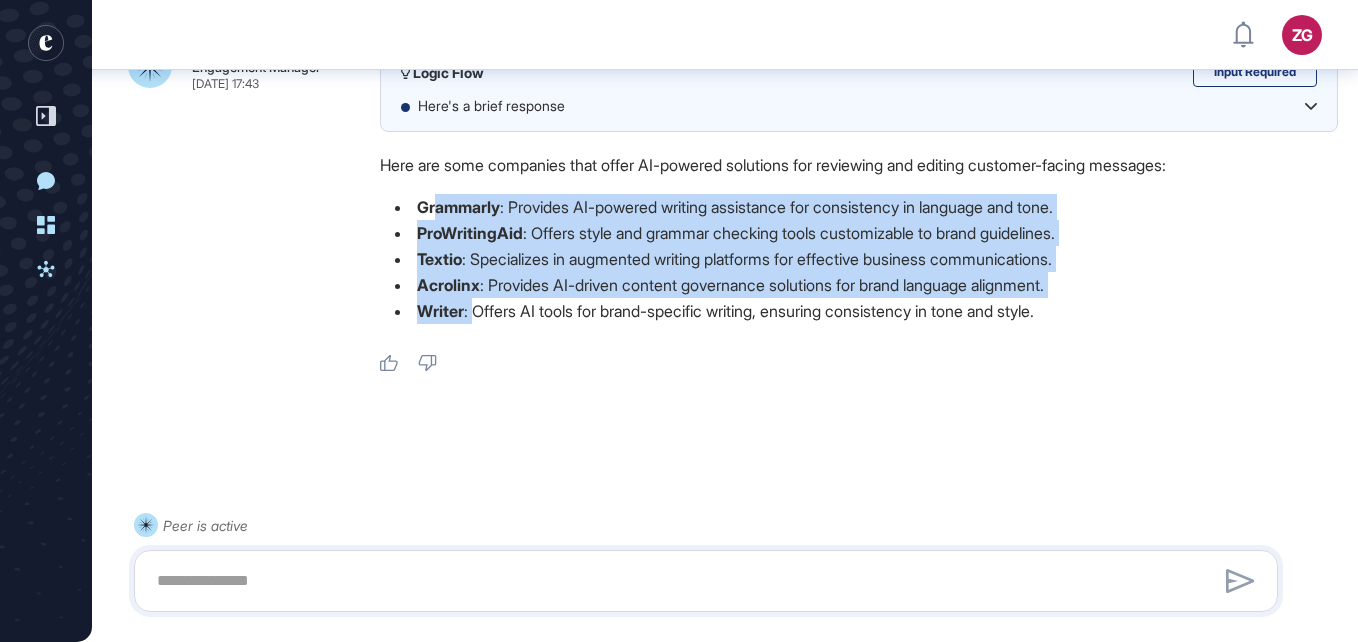 drag, startPoint x: 472, startPoint y: 307, endPoint x: 574, endPoint y: 285, distance: 104.34558 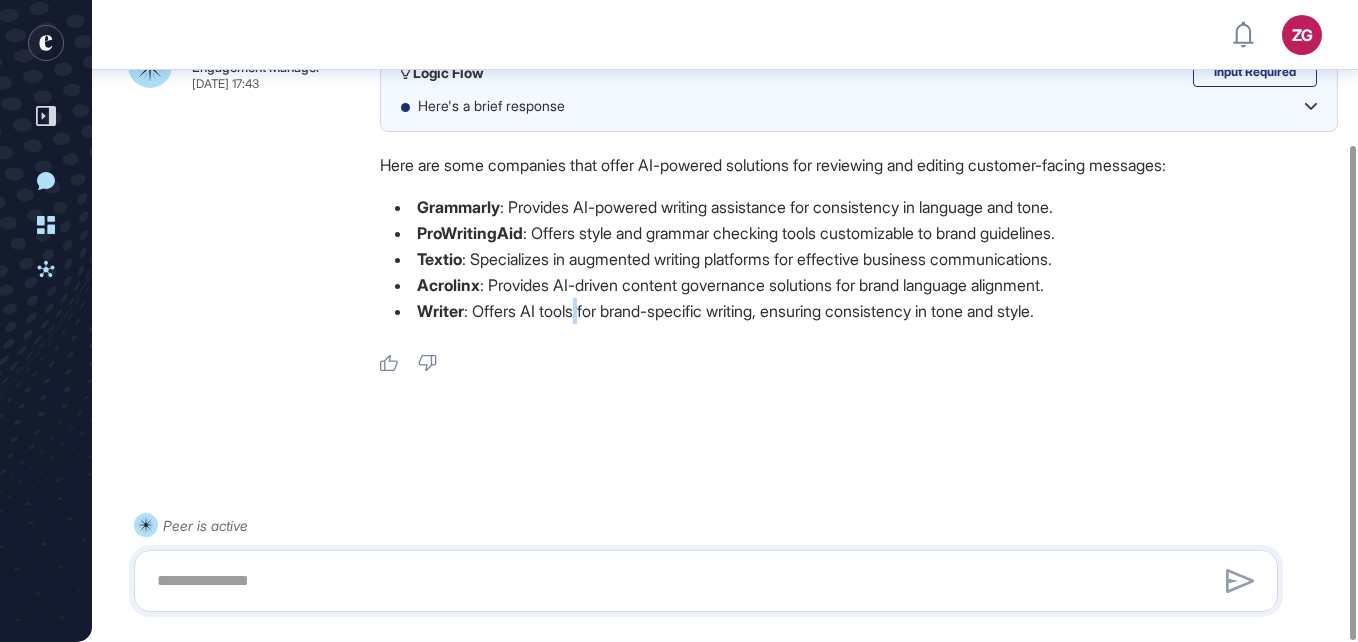click on "Writer : Offers AI tools for brand-specific writing, ensuring consistency in tone and style." at bounding box center [859, 311] 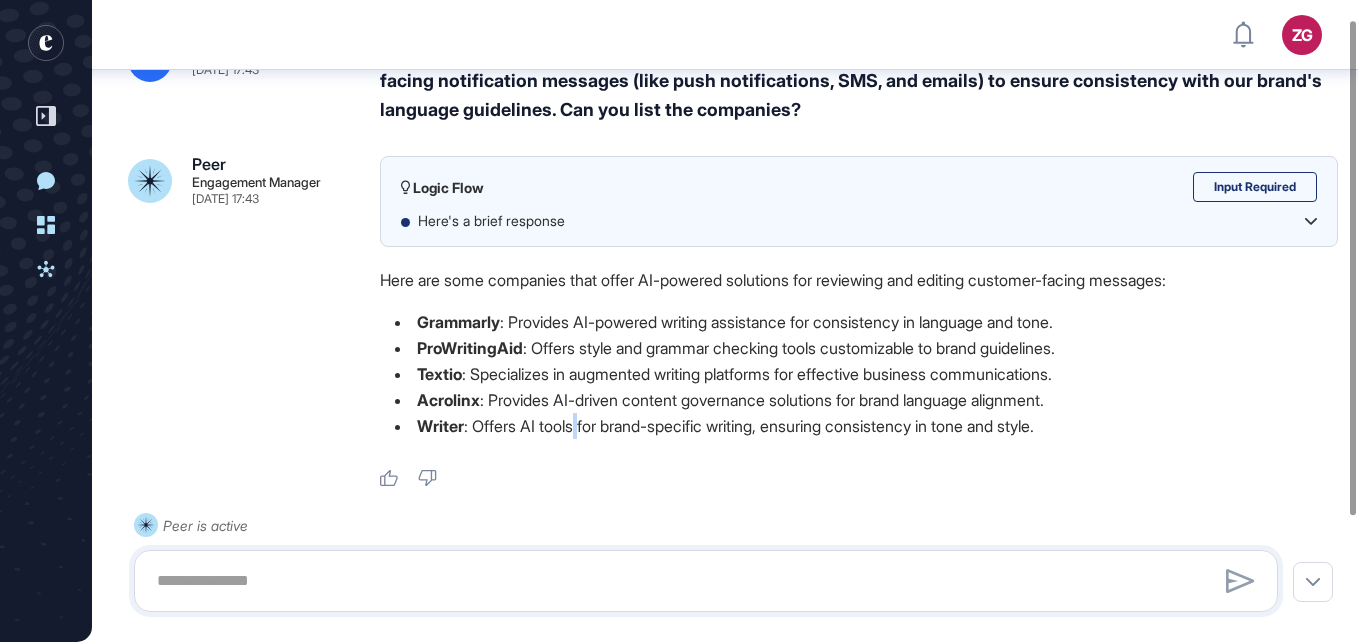 scroll, scrollTop: 0, scrollLeft: 0, axis: both 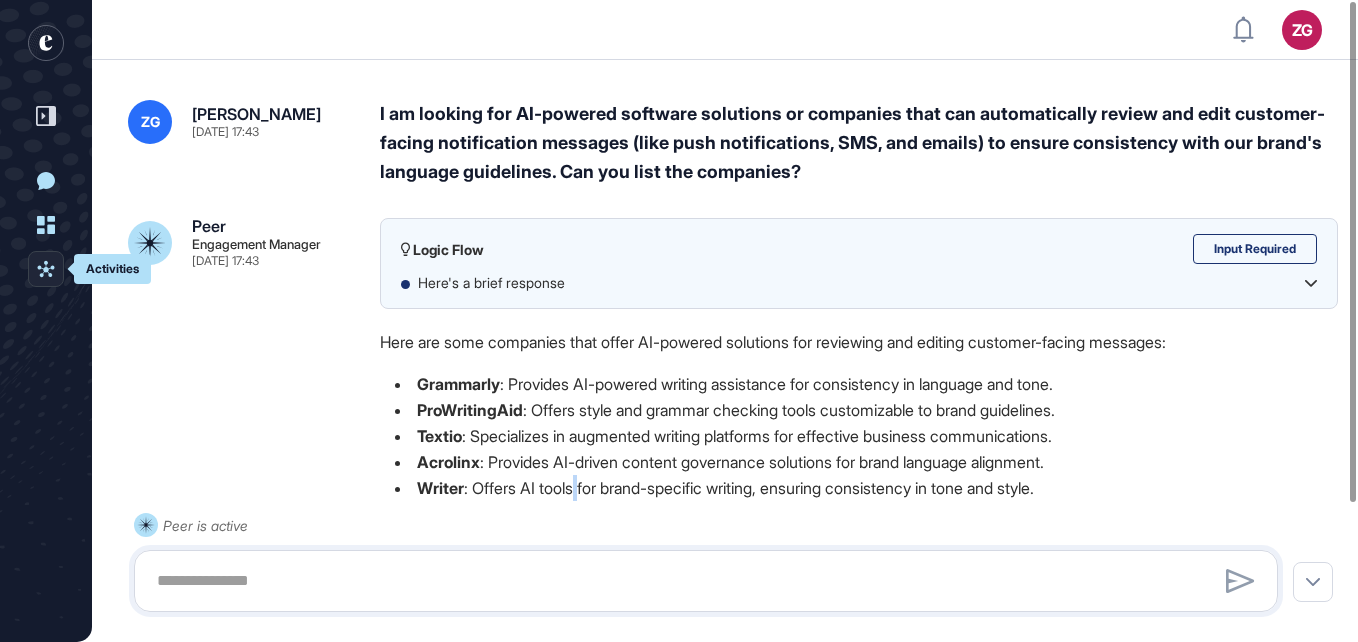 click 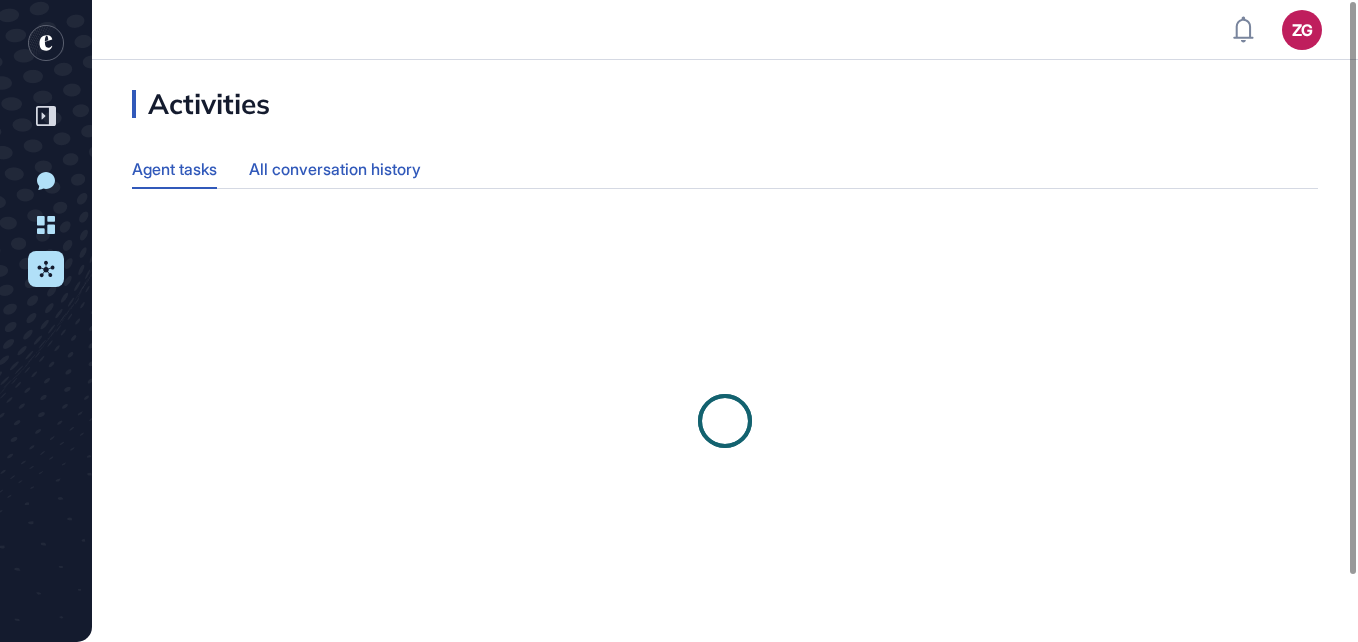 click on "All conversation history" at bounding box center (335, 169) 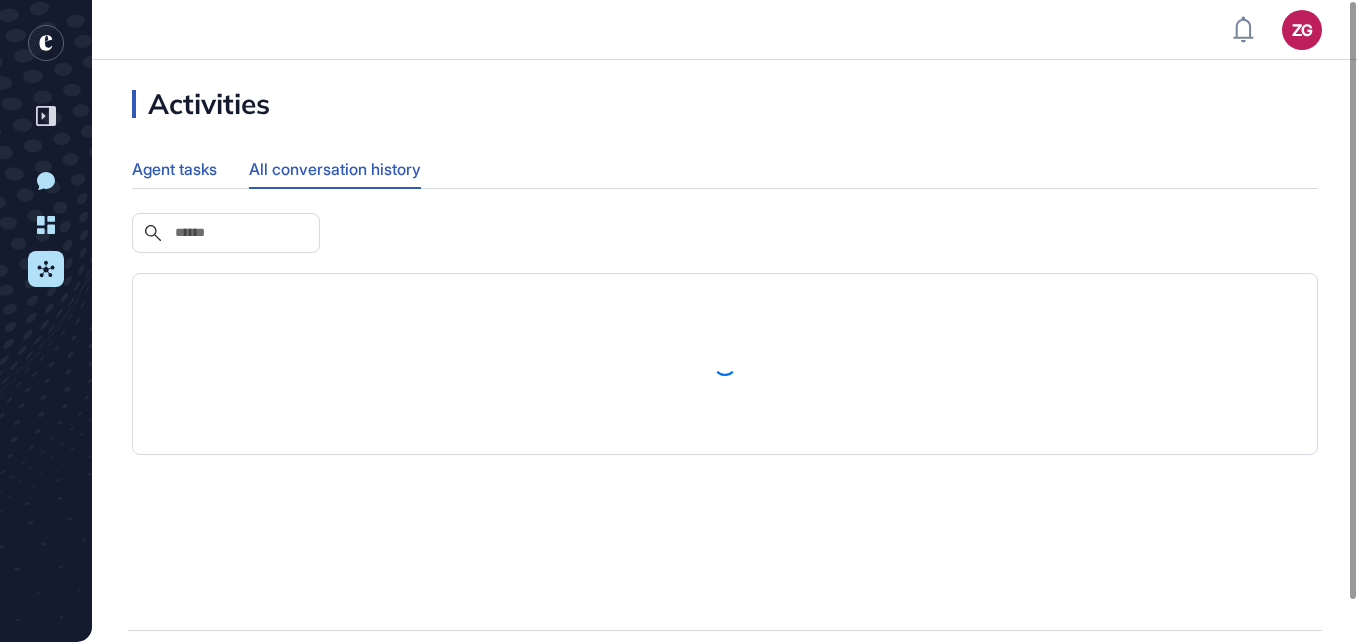 click on "Agent tasks" at bounding box center [174, 169] 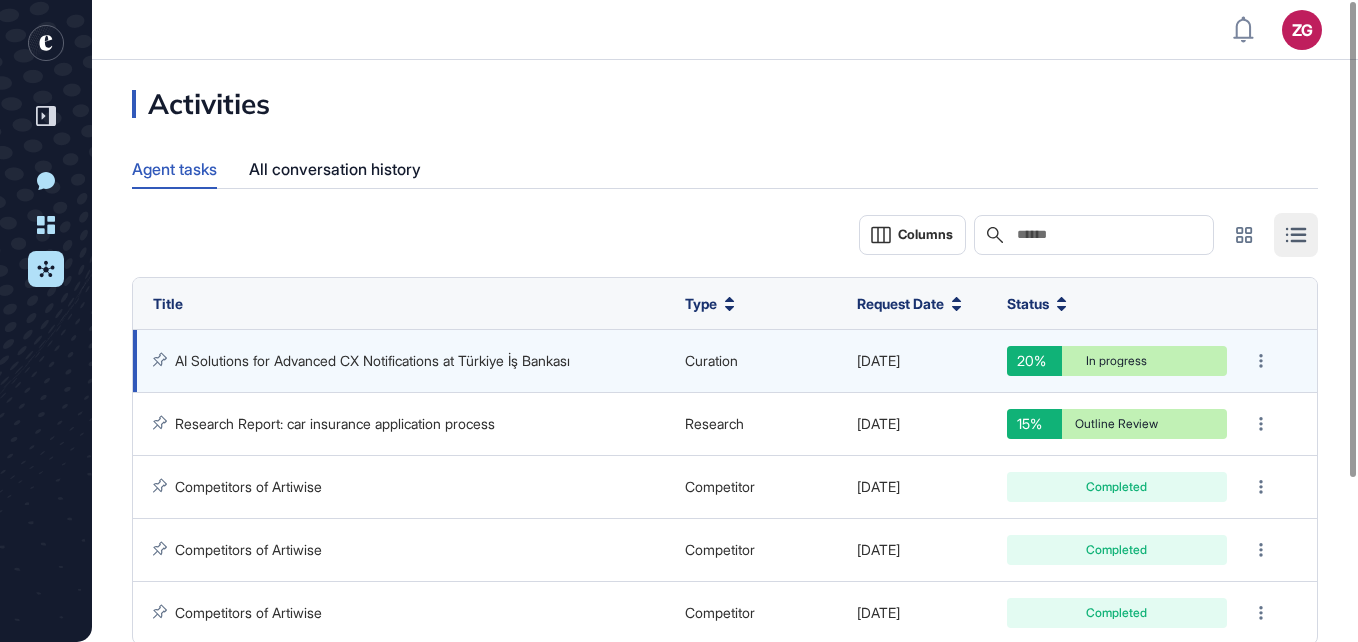 click on "AI Solutions for Advanced CX Notifications at Türkiye İş Bankası" 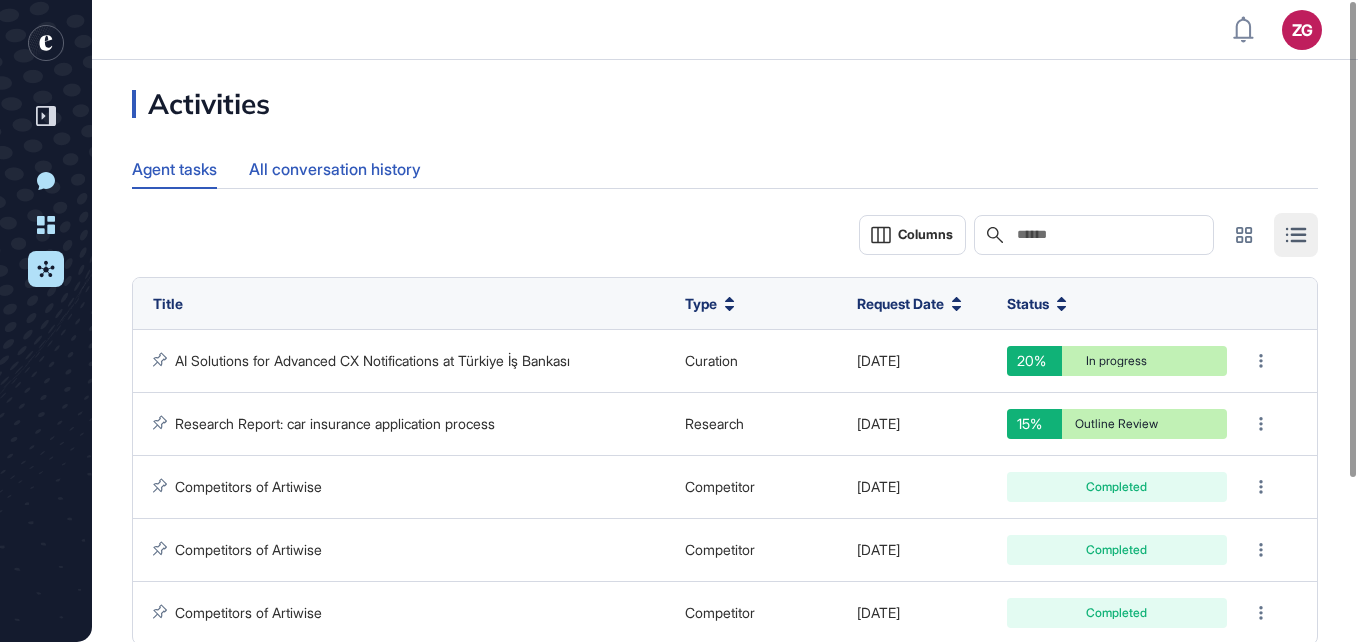 click on "All conversation history" at bounding box center [335, 169] 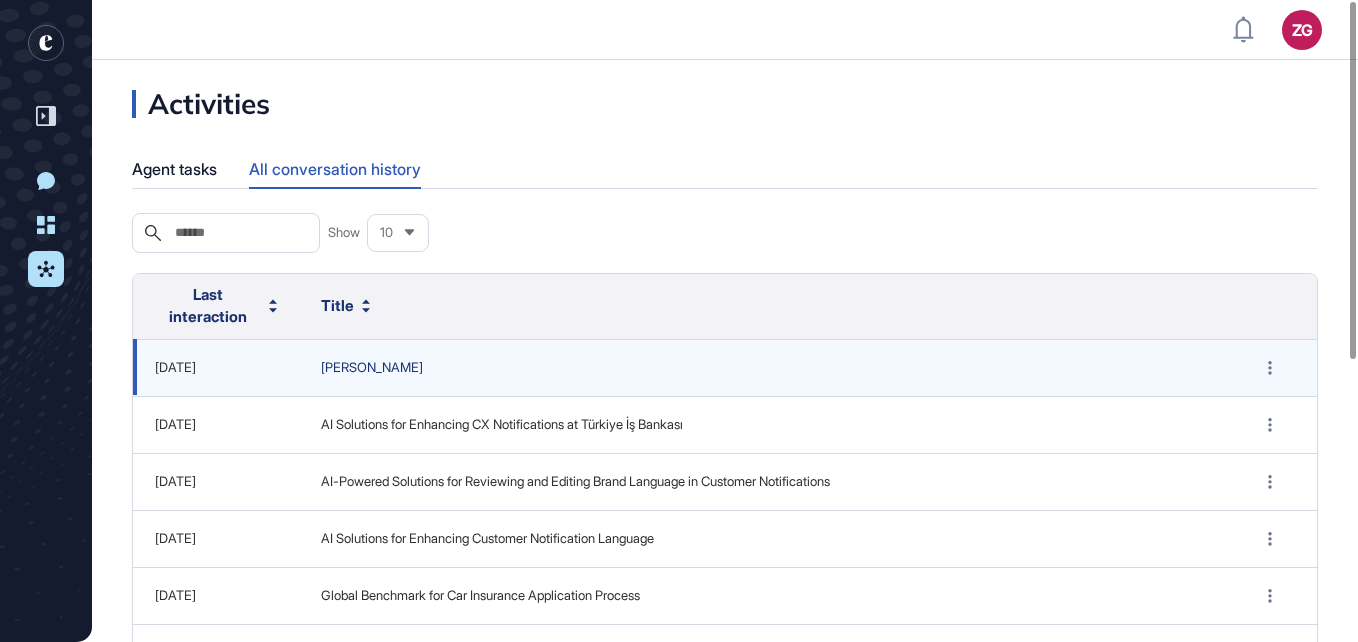 click on "Curie" at bounding box center (766, 368) 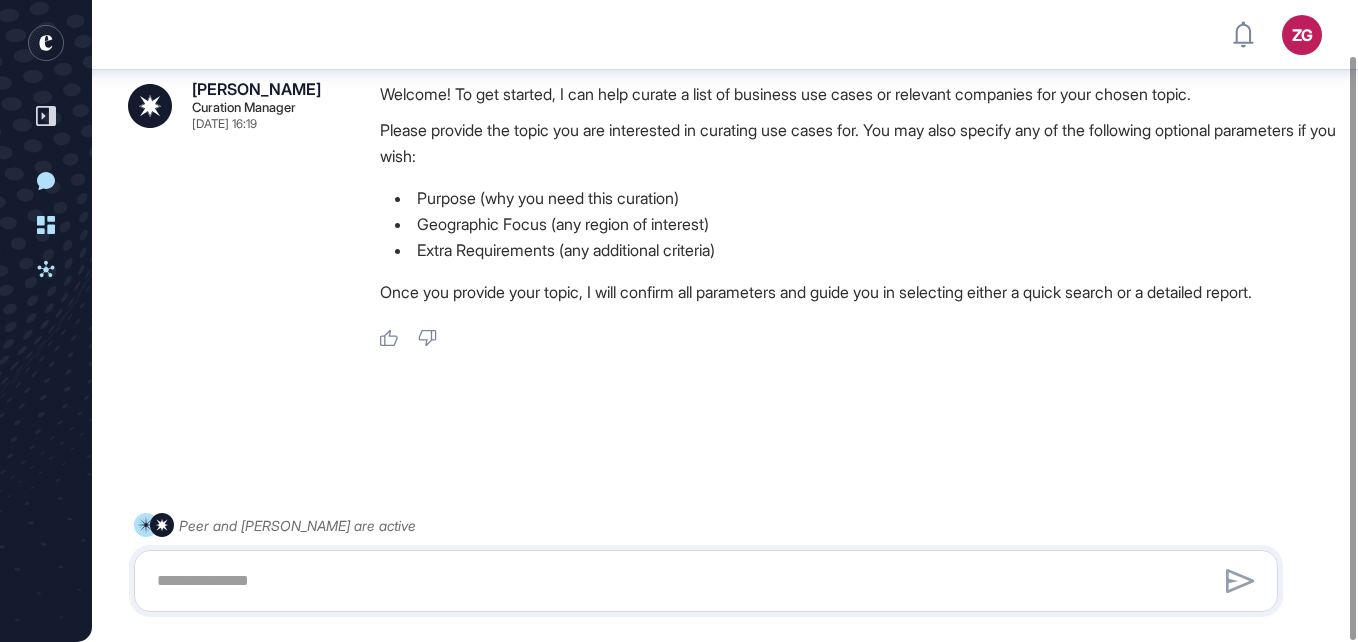 scroll, scrollTop: 62, scrollLeft: 0, axis: vertical 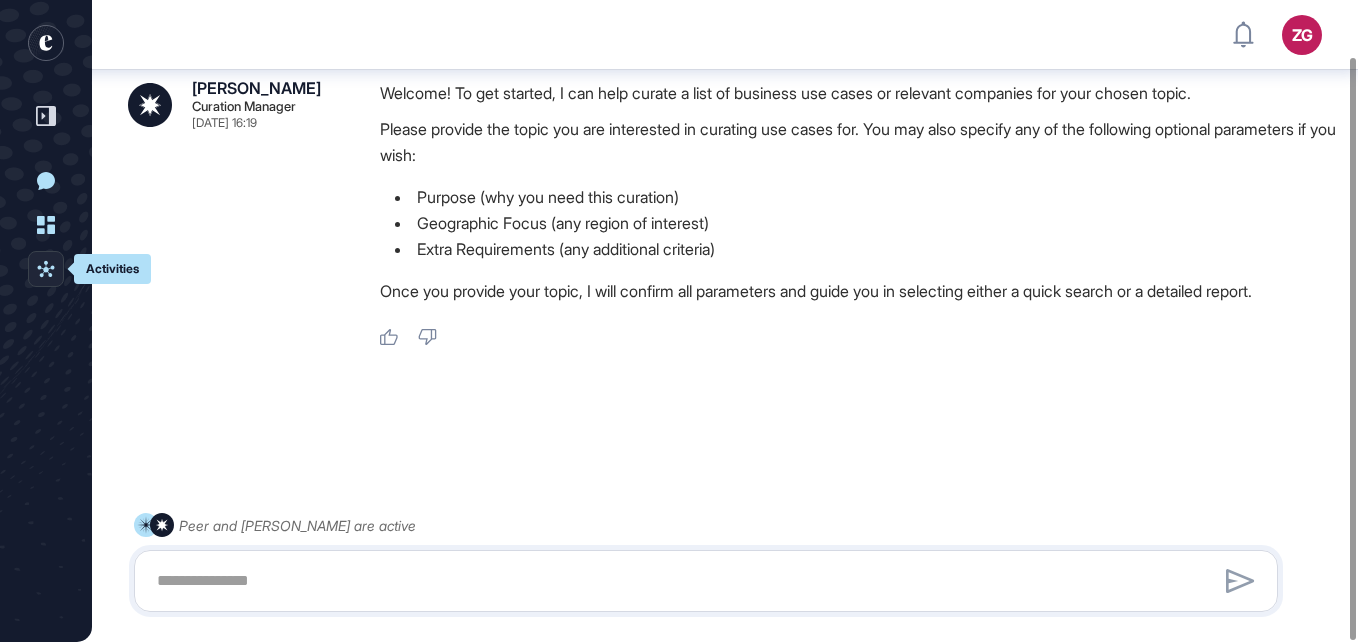 click on "Activities" 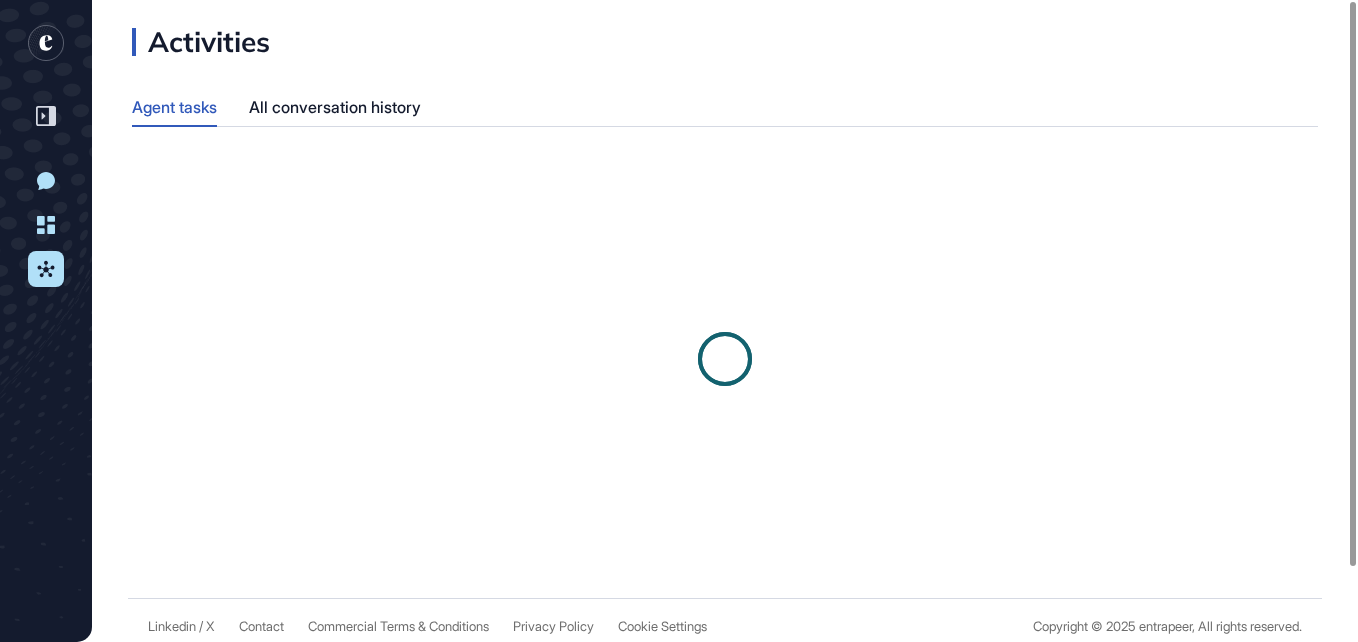 scroll, scrollTop: 0, scrollLeft: 0, axis: both 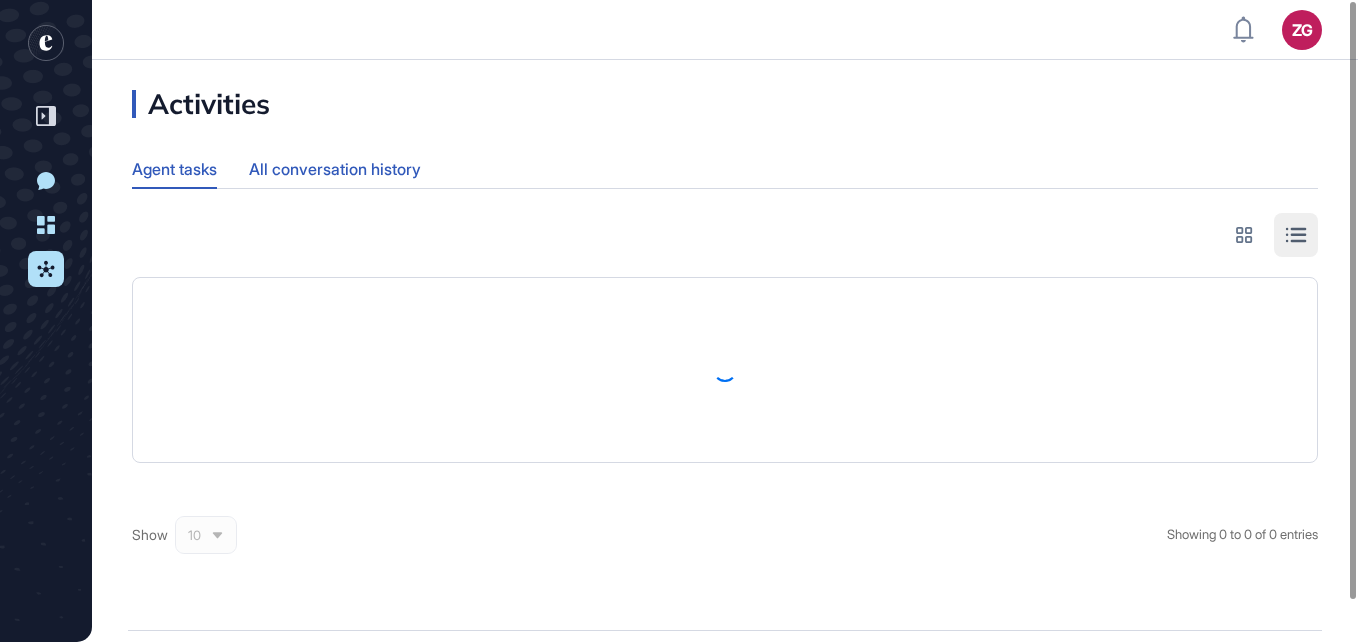 click on "All conversation history" at bounding box center [335, 169] 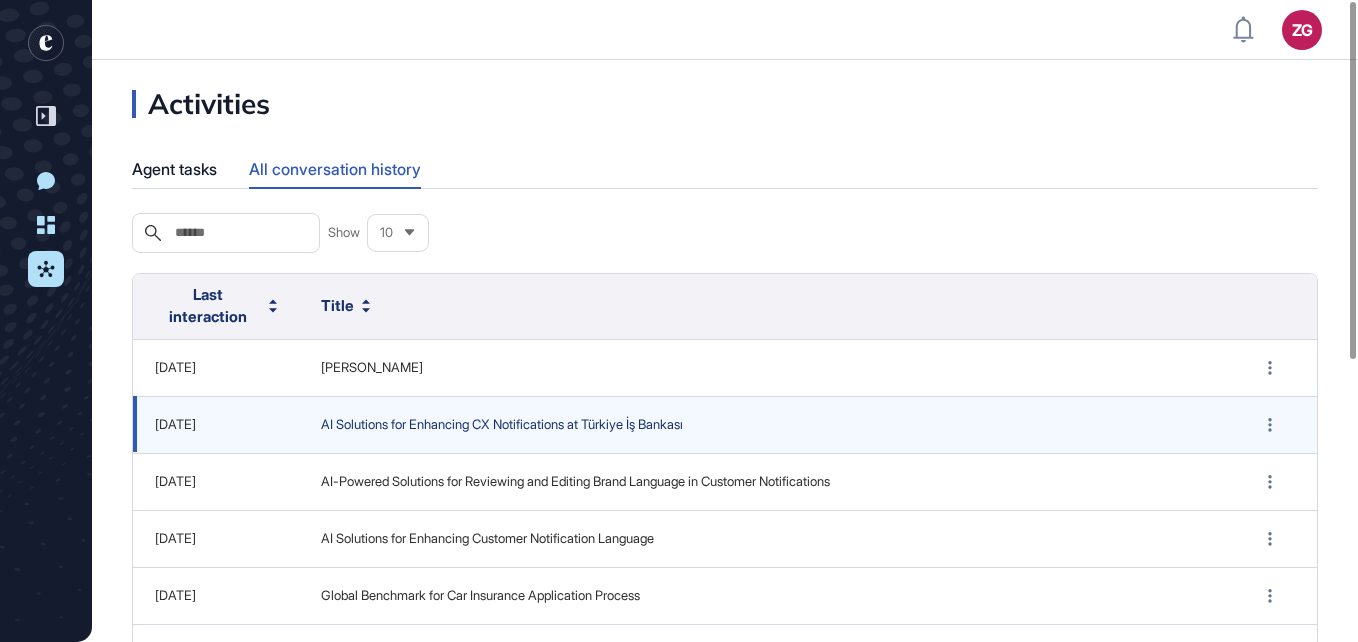 click on "AI Solutions for Enhancing CX Notifications at Türkiye İş Bankası" at bounding box center (766, 425) 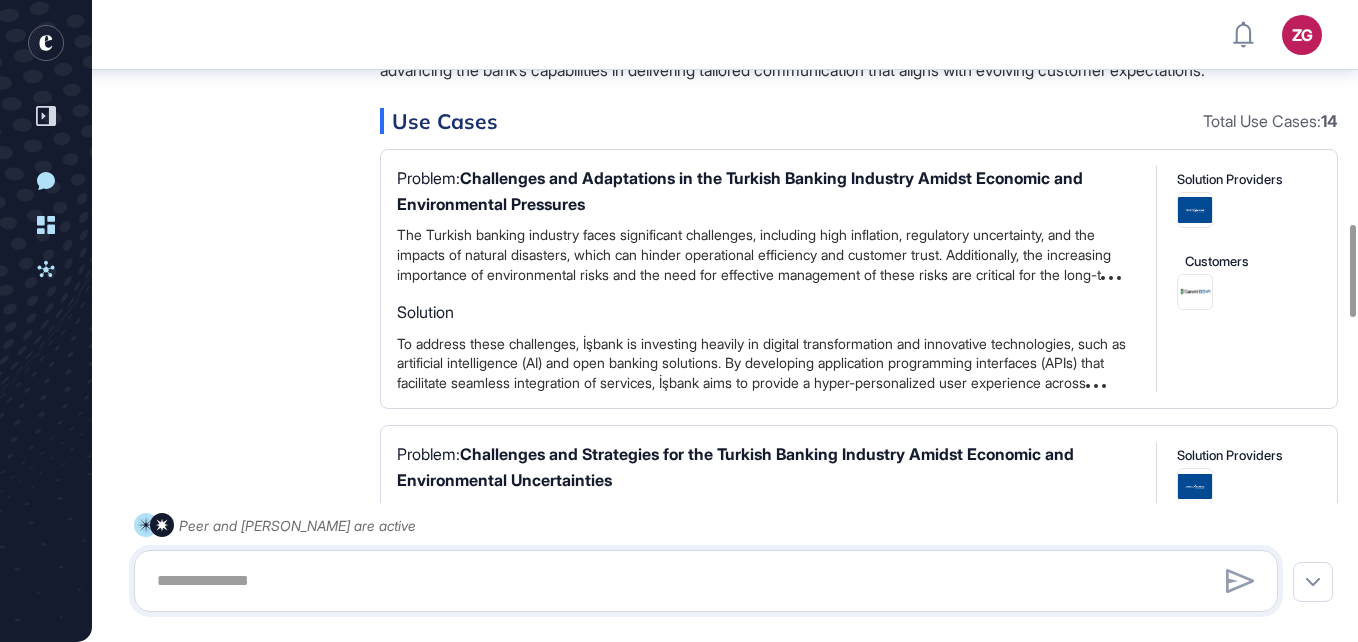 scroll, scrollTop: 1489, scrollLeft: 0, axis: vertical 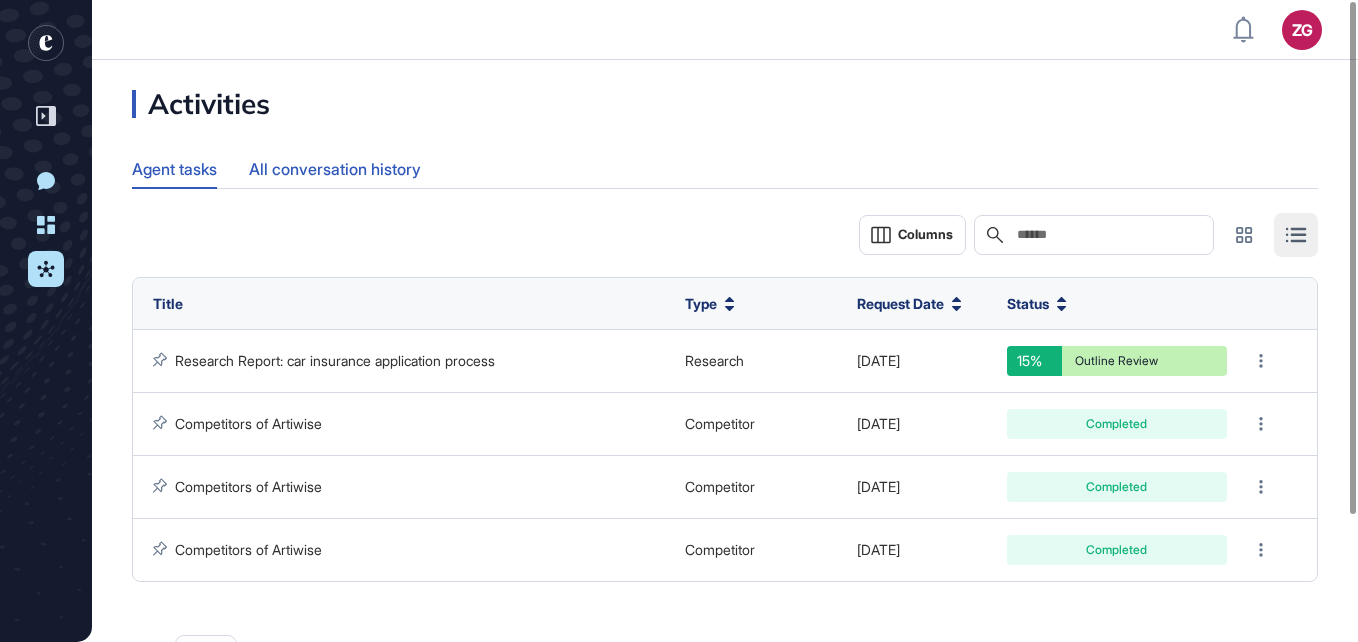 click on "All conversation history" at bounding box center [335, 169] 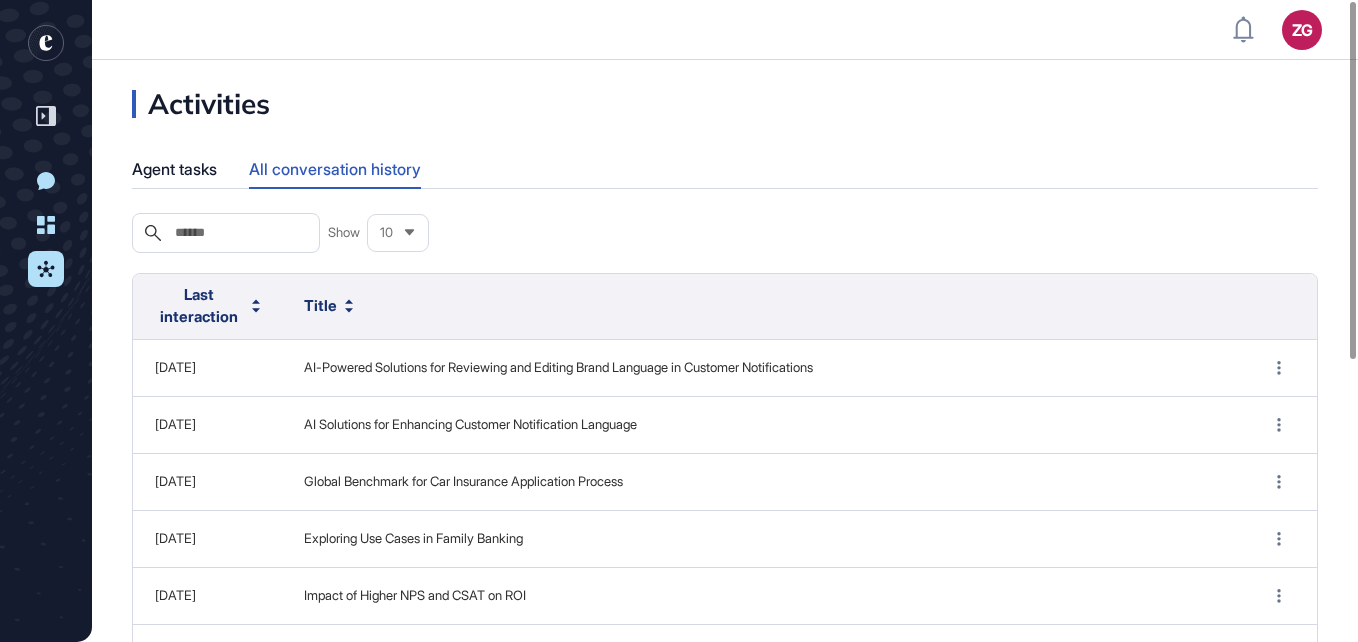 drag, startPoint x: 510, startPoint y: 428, endPoint x: 468, endPoint y: 132, distance: 298.96487 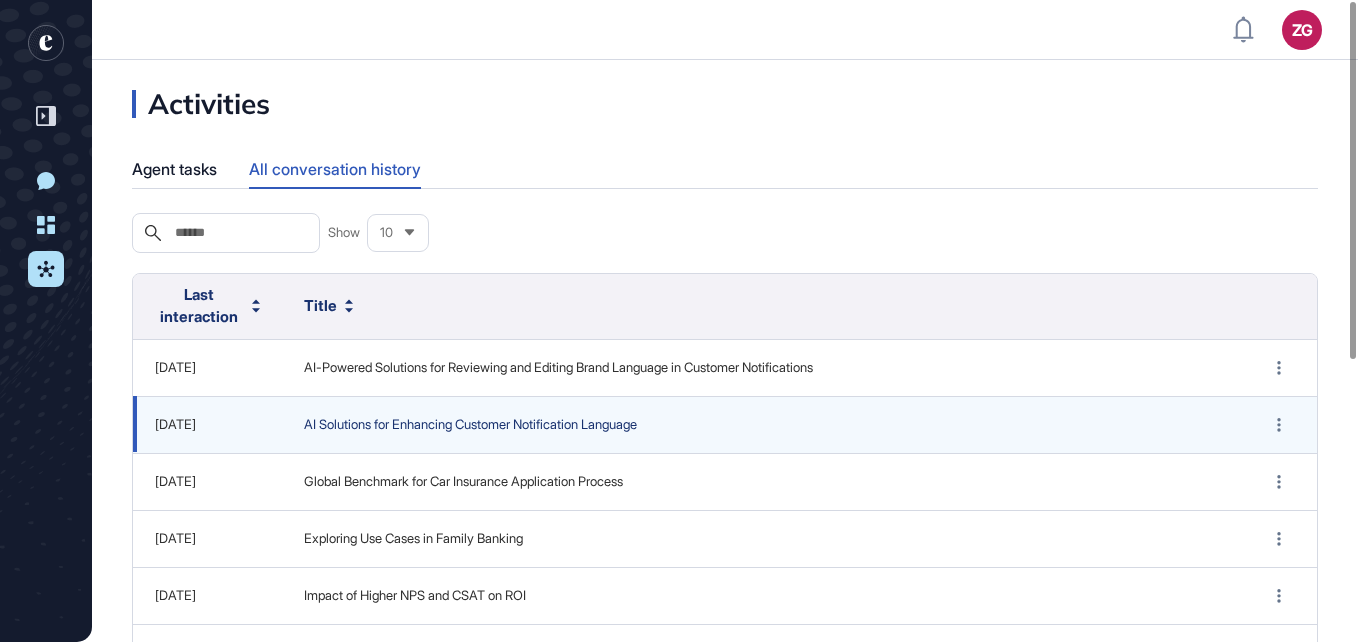 click on "AI Solutions for Enhancing Customer Notification Language" at bounding box center (762, 425) 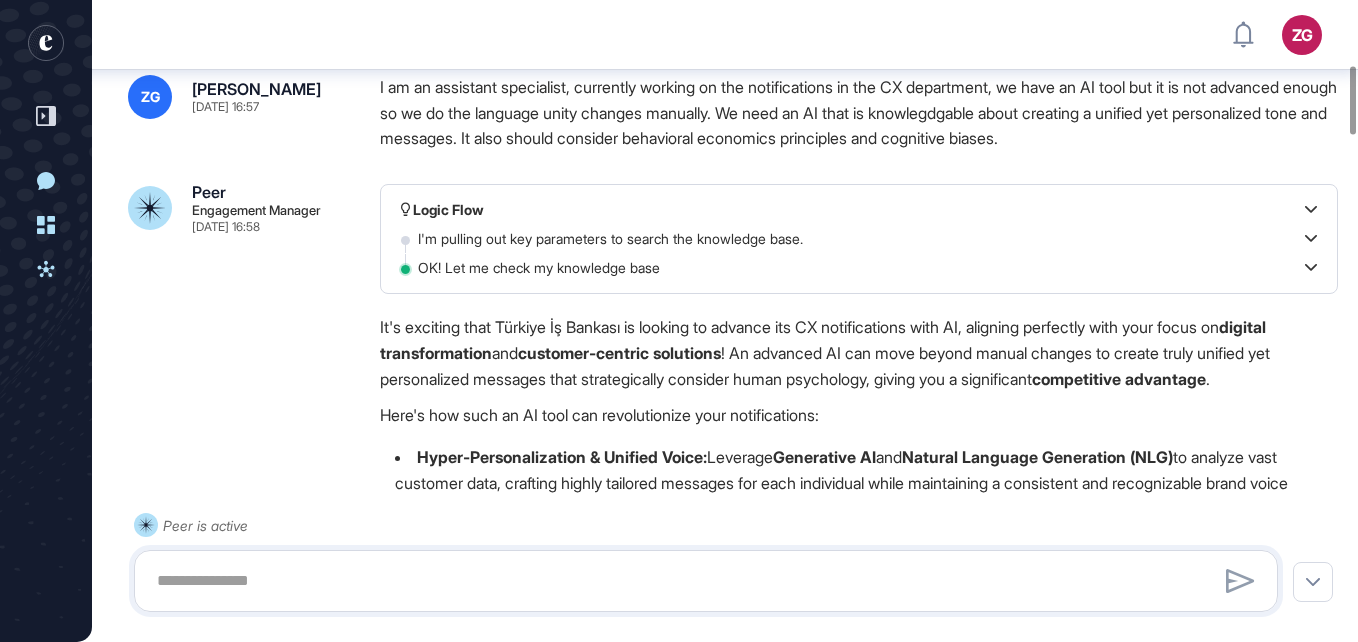 scroll, scrollTop: 610, scrollLeft: 0, axis: vertical 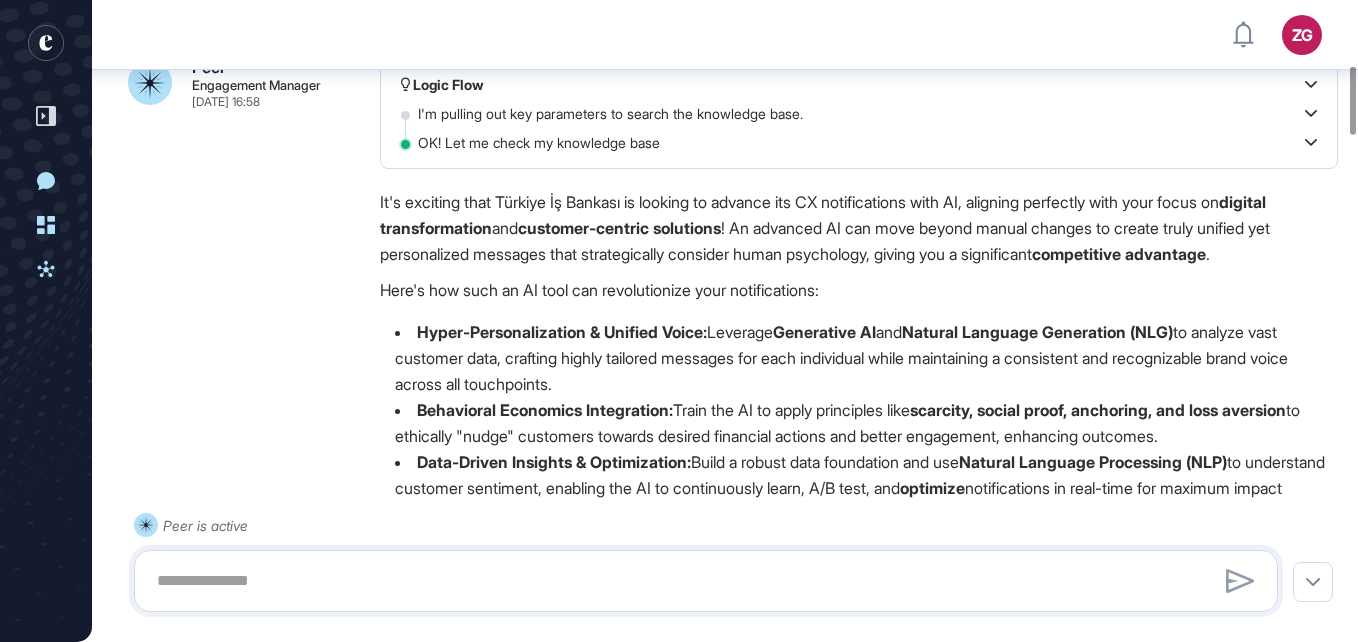 drag, startPoint x: 749, startPoint y: 334, endPoint x: 784, endPoint y: 339, distance: 35.35534 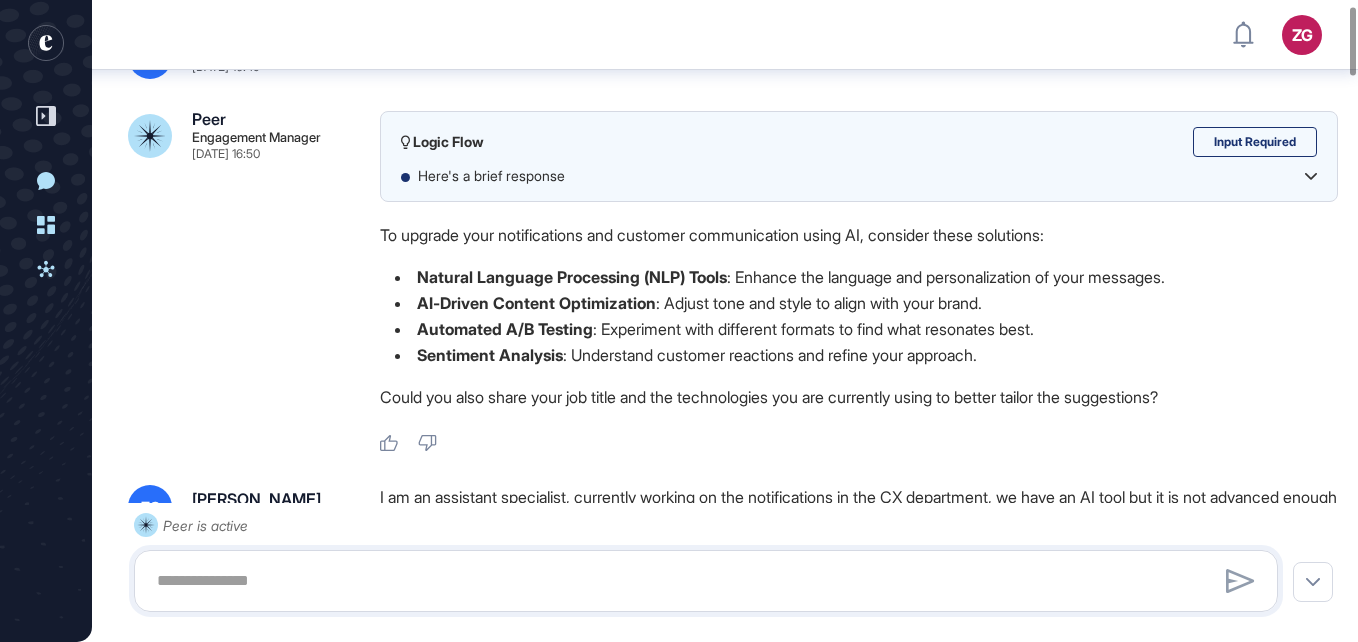 scroll, scrollTop: 78, scrollLeft: 0, axis: vertical 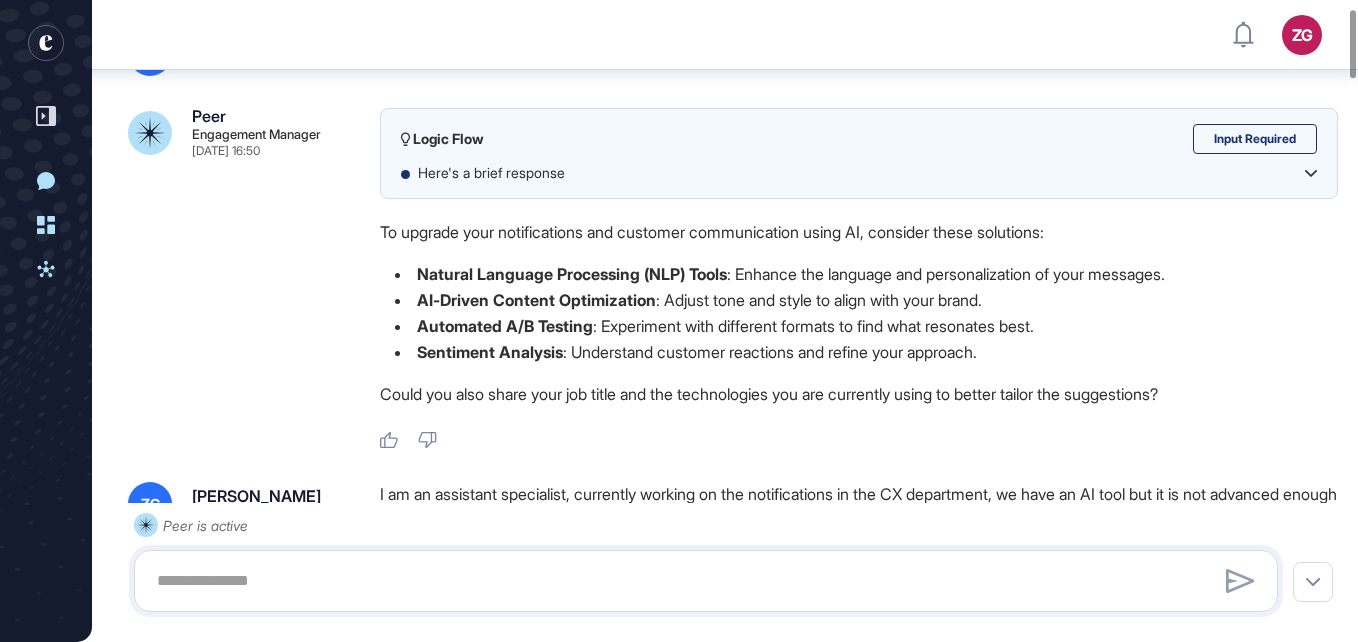 drag, startPoint x: 544, startPoint y: 260, endPoint x: 560, endPoint y: 352, distance: 93.38094 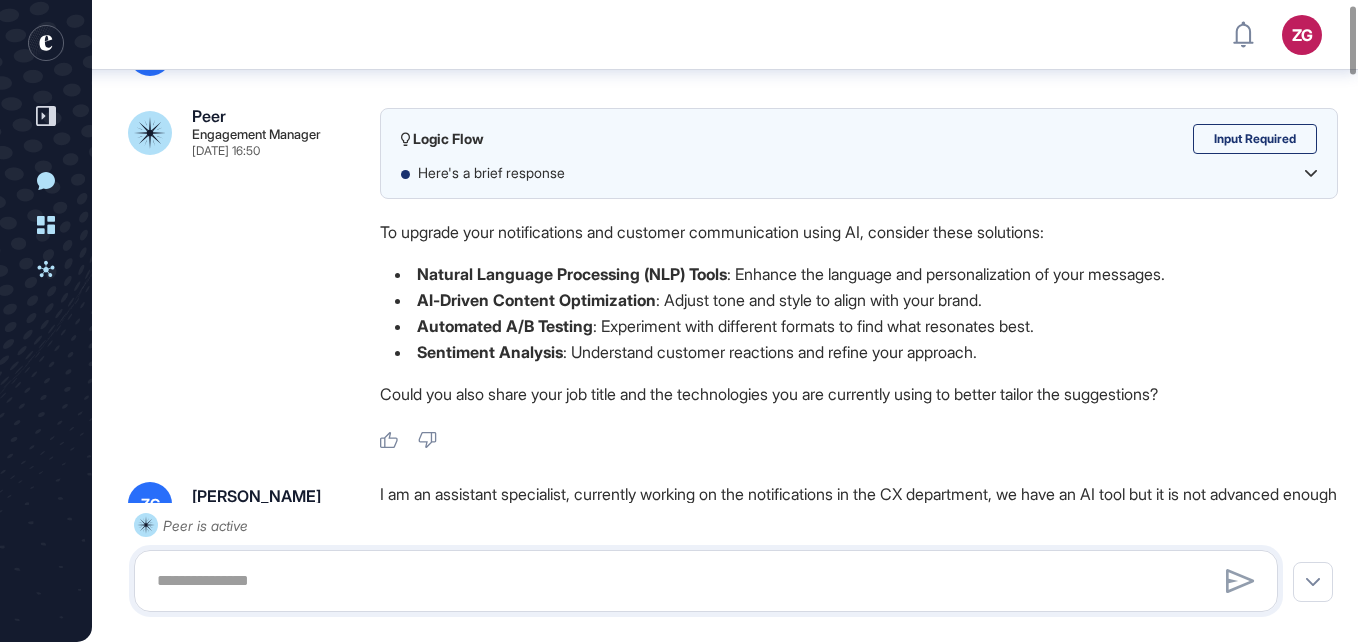 scroll, scrollTop: 0, scrollLeft: 0, axis: both 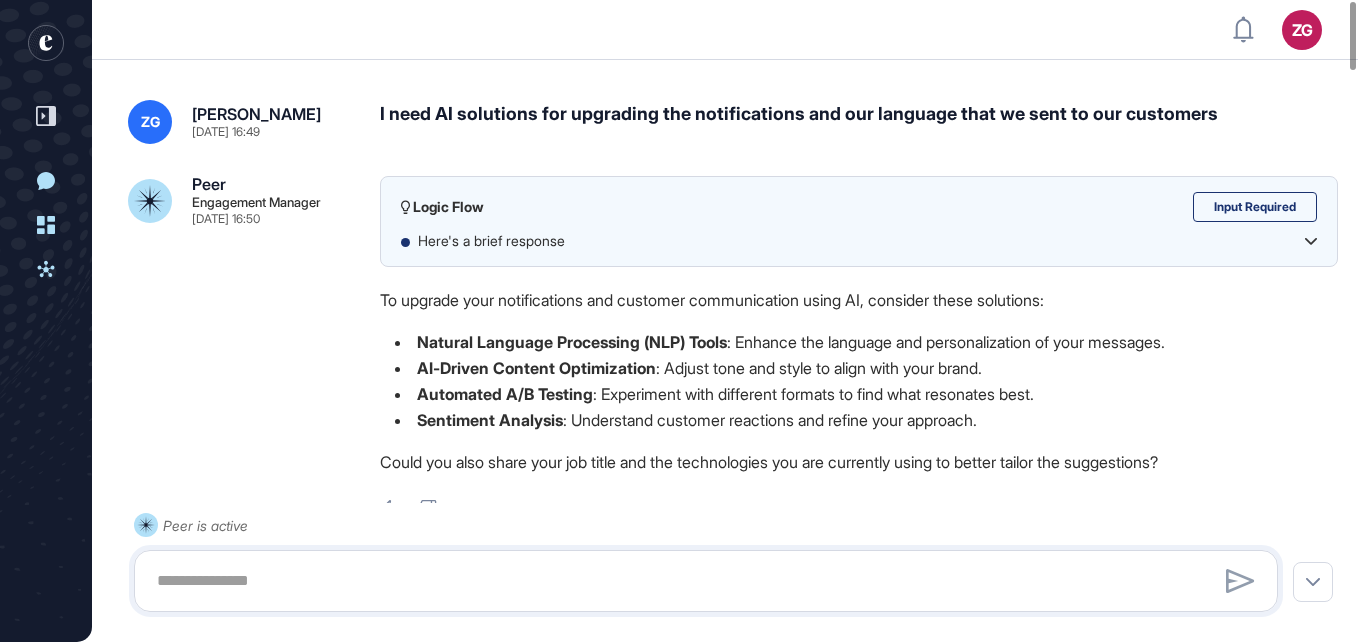 click on "Natural Language Processing (NLP) Tools" at bounding box center (572, 342) 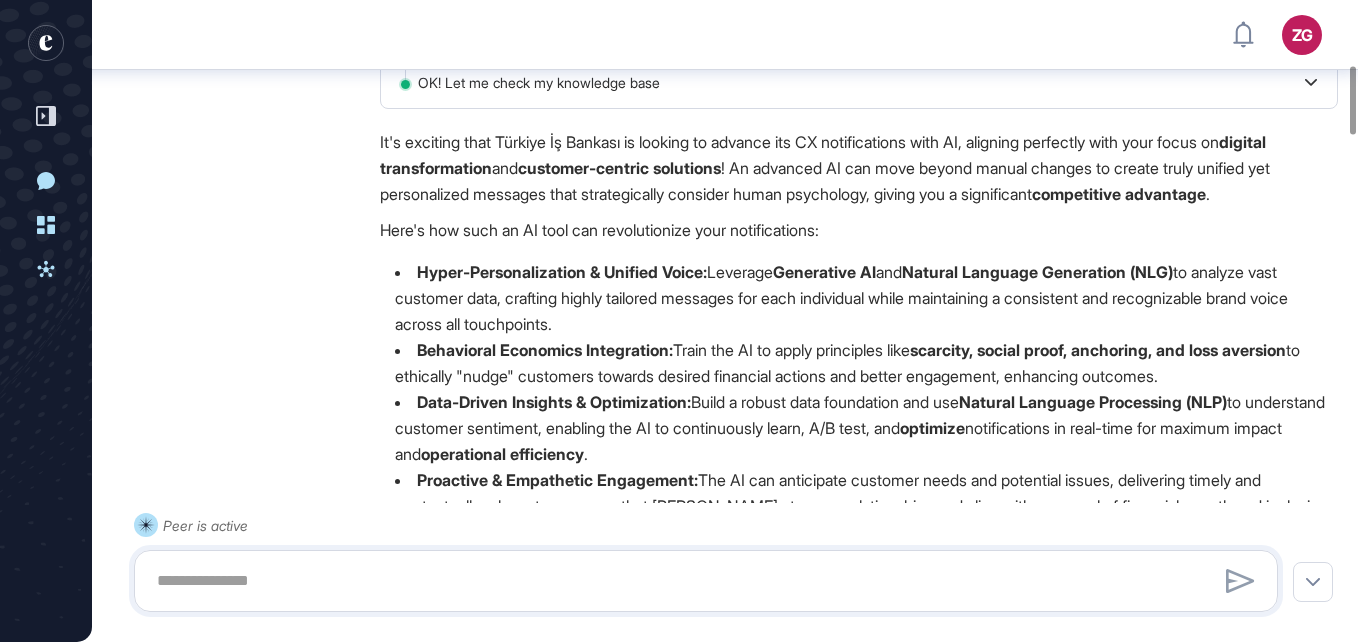 scroll, scrollTop: 591, scrollLeft: 0, axis: vertical 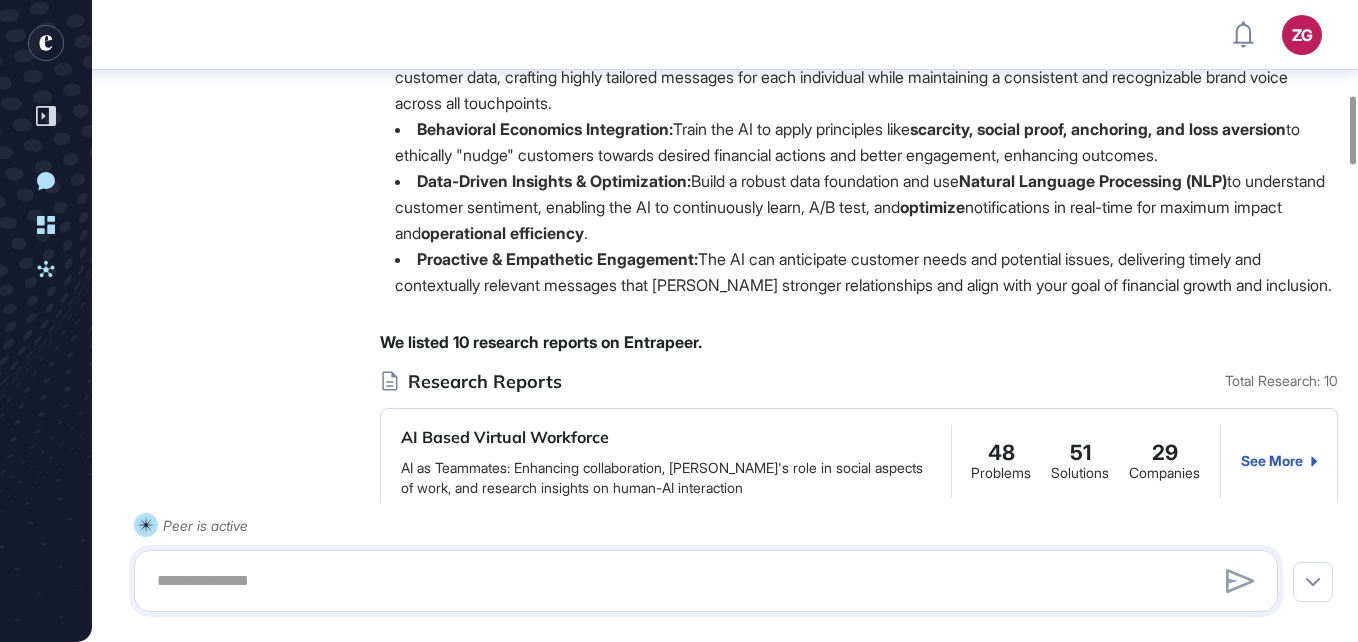 drag, startPoint x: 377, startPoint y: 219, endPoint x: 1317, endPoint y: 288, distance: 942.52905 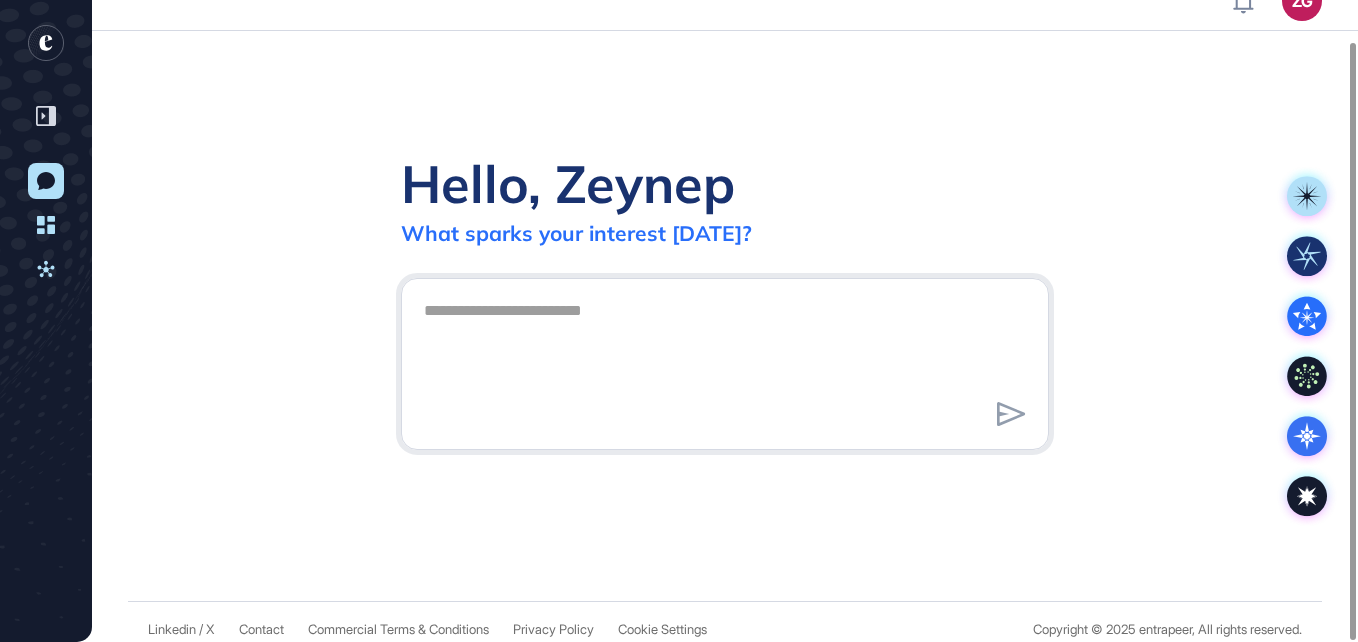 scroll, scrollTop: 44, scrollLeft: 0, axis: vertical 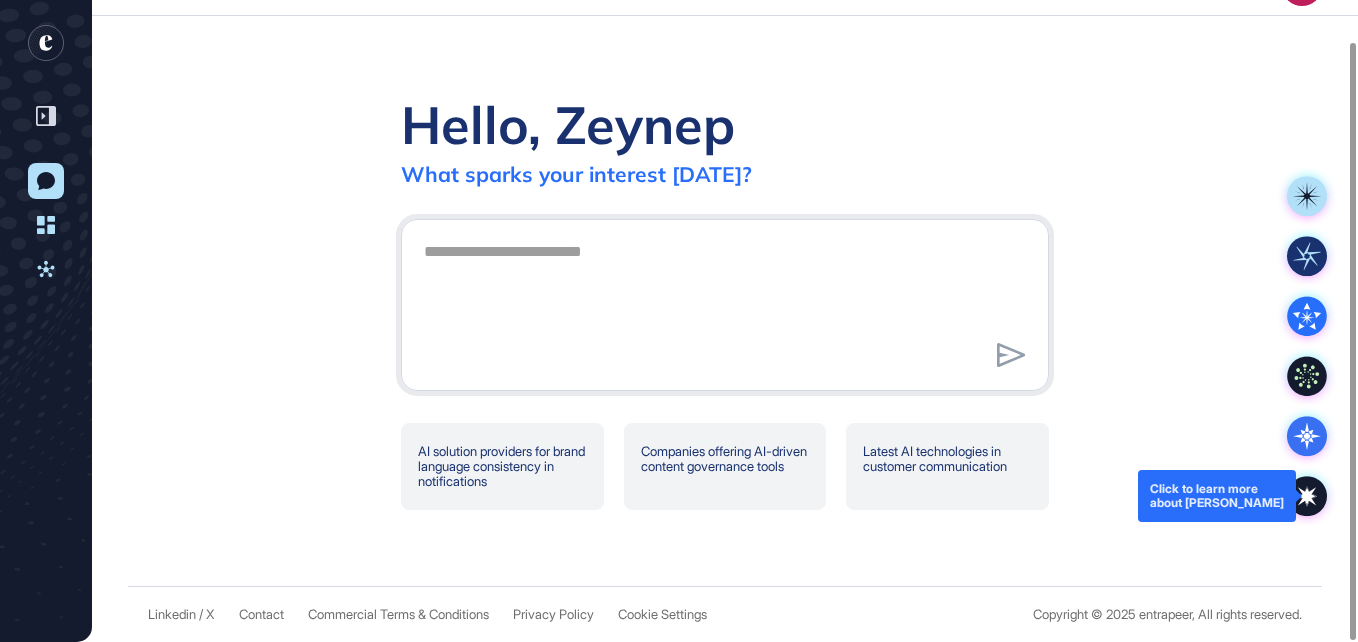 click 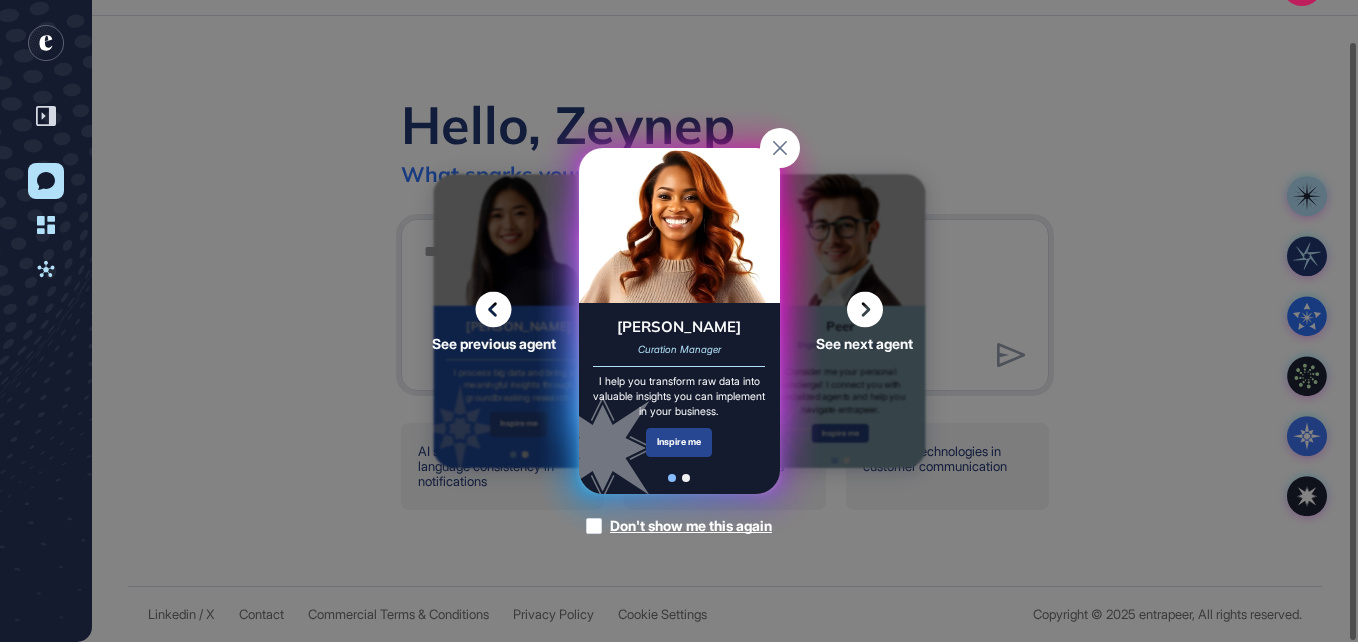 click on "Inspire me" at bounding box center [679, 442] 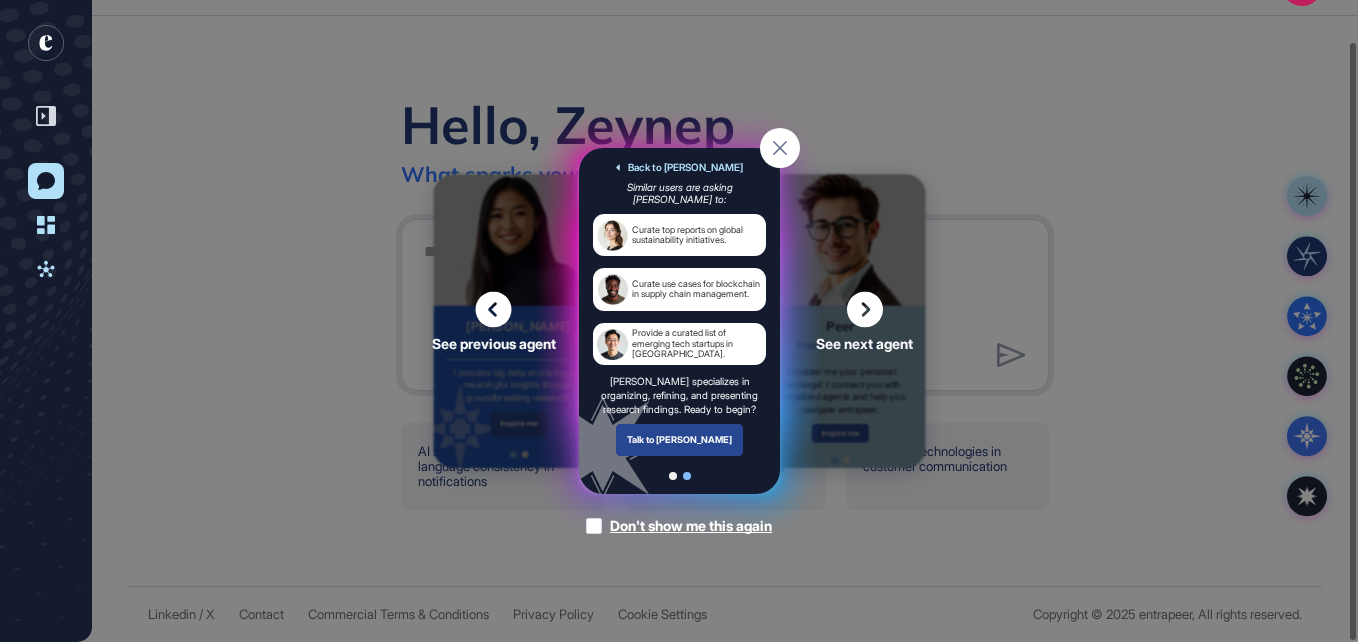 click on "Talk to Curie" at bounding box center (679, 439) 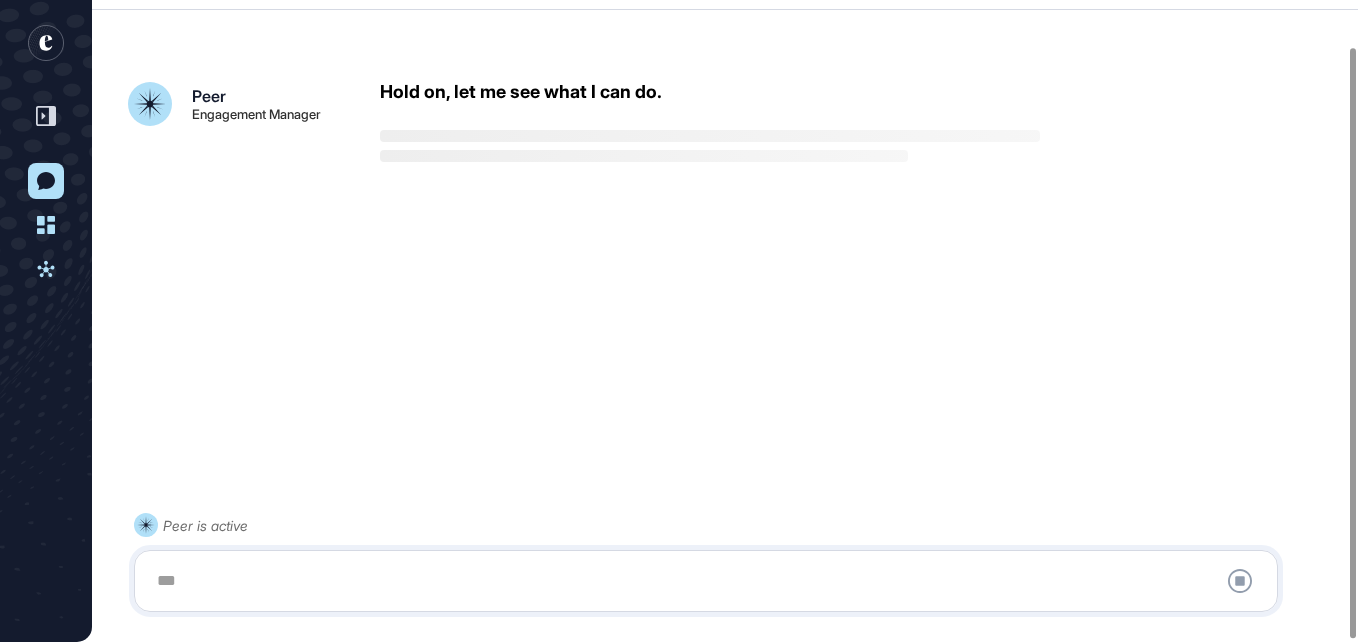 scroll, scrollTop: 52, scrollLeft: 0, axis: vertical 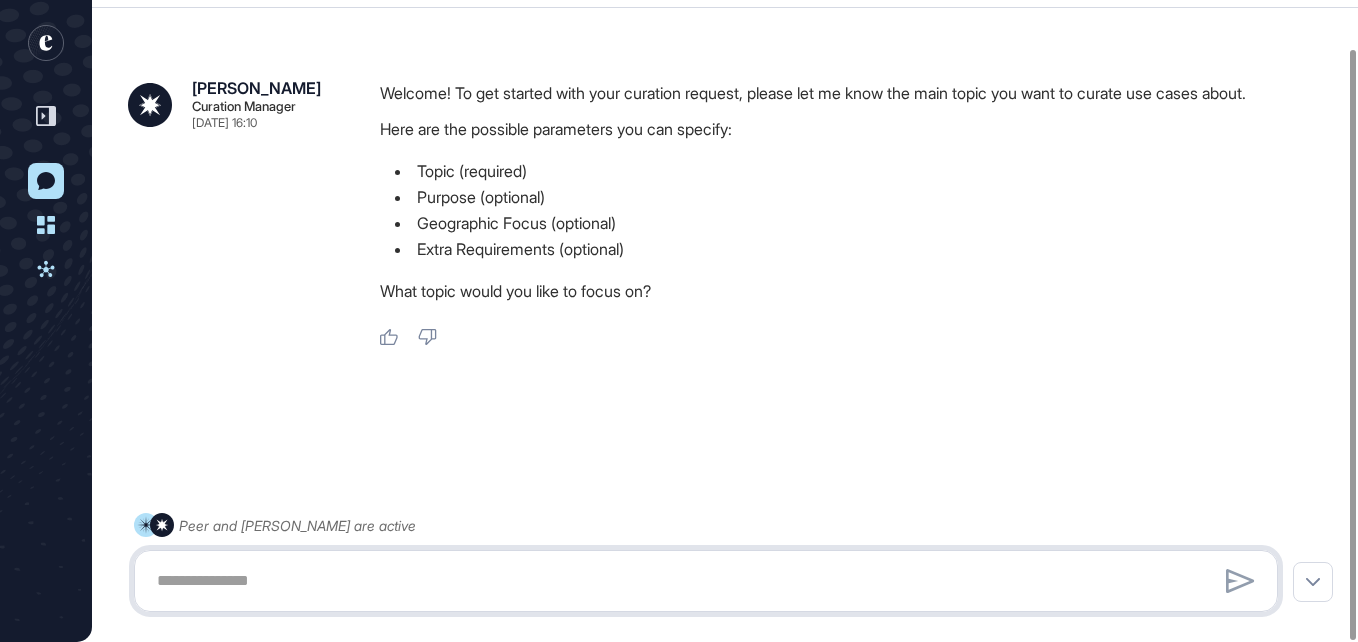 click at bounding box center (706, 581) 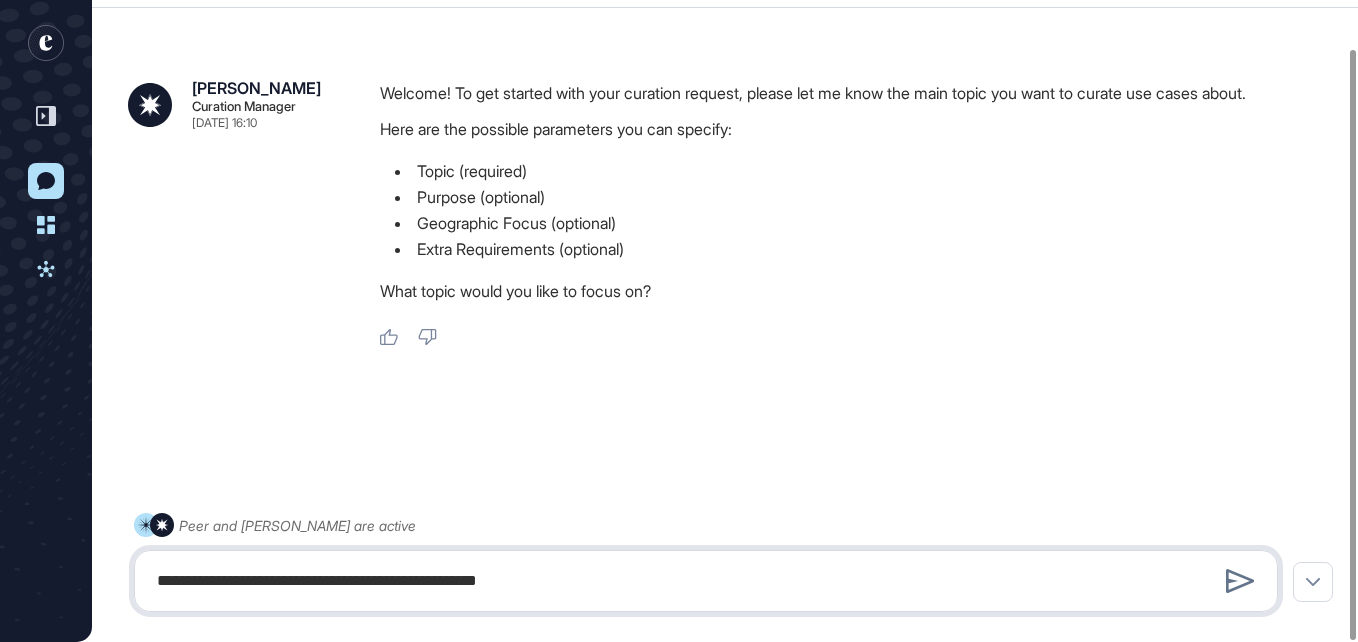 paste on "**********" 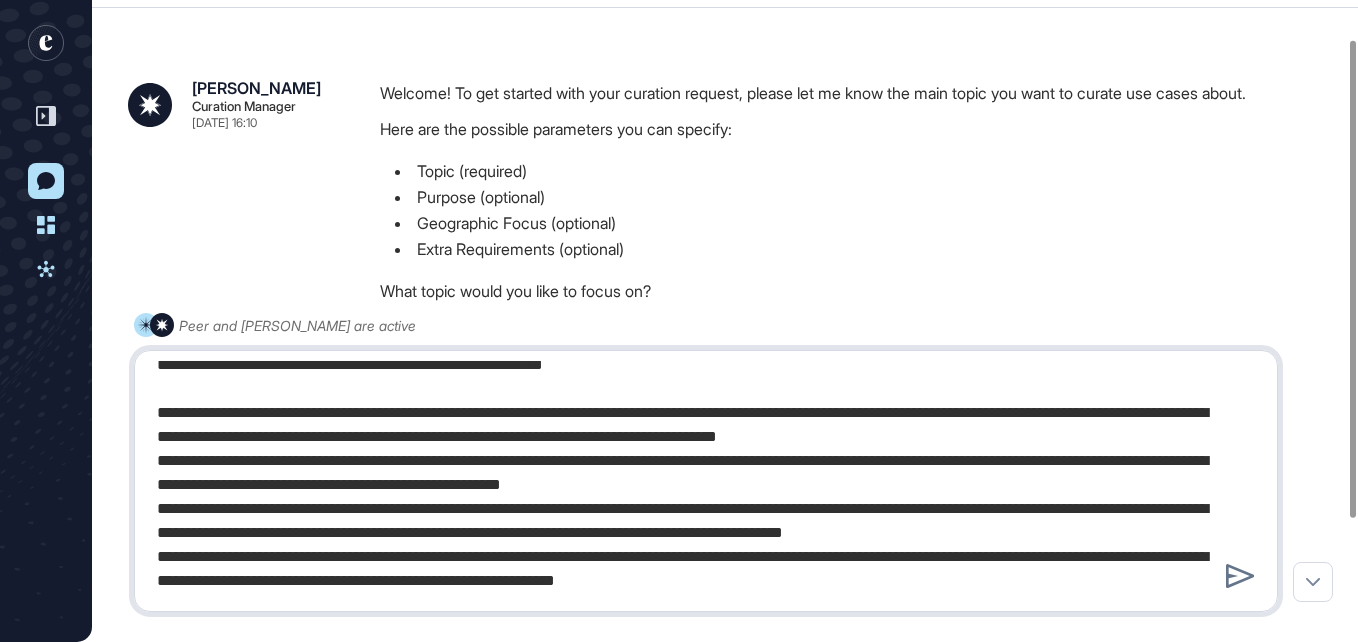 scroll, scrollTop: 0, scrollLeft: 0, axis: both 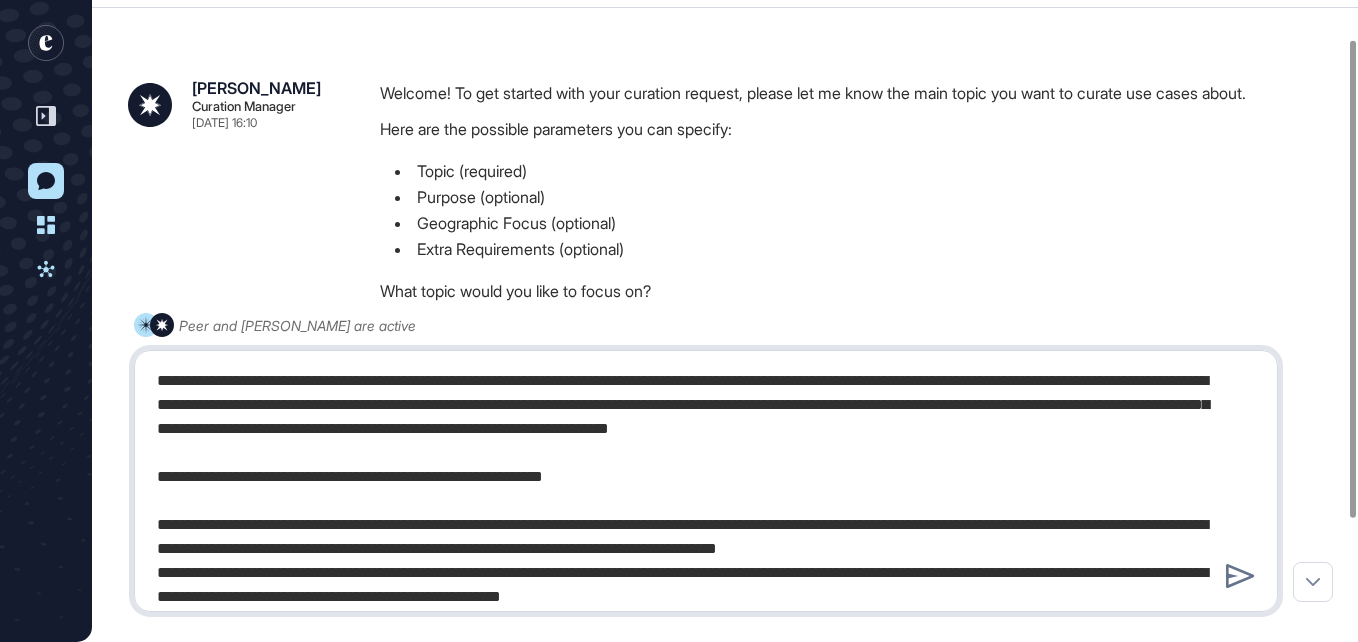 drag, startPoint x: 536, startPoint y: 377, endPoint x: 653, endPoint y: 382, distance: 117.10679 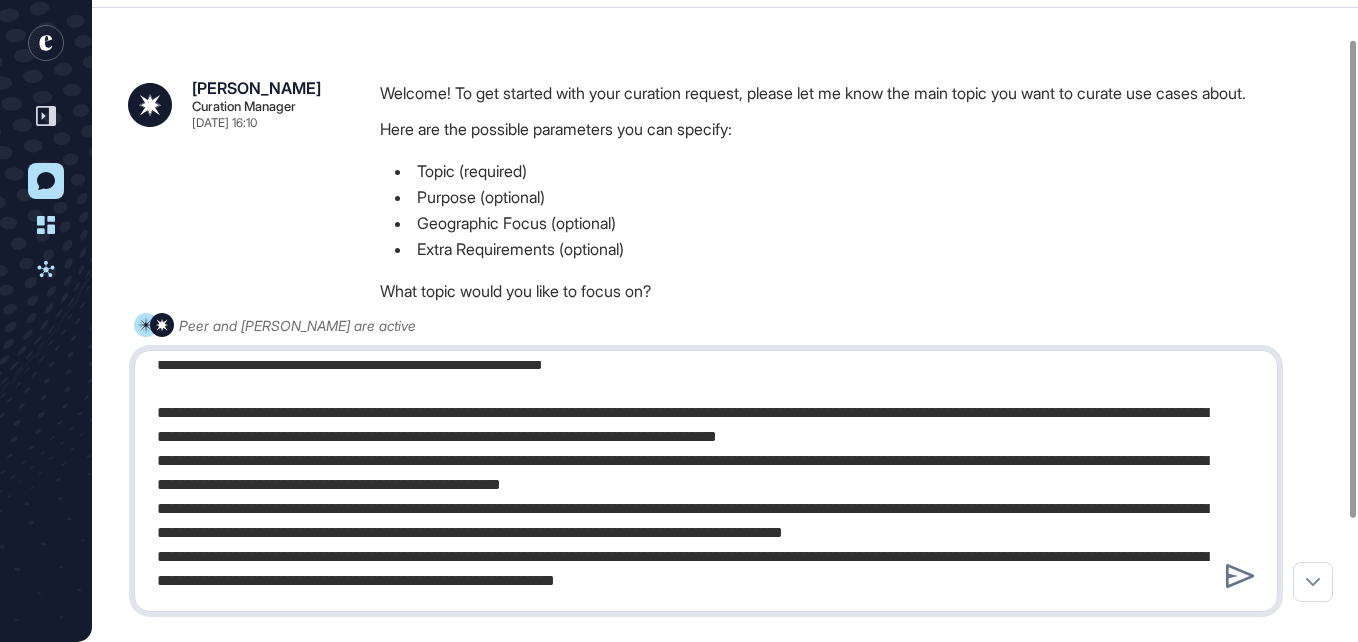 scroll, scrollTop: 136, scrollLeft: 0, axis: vertical 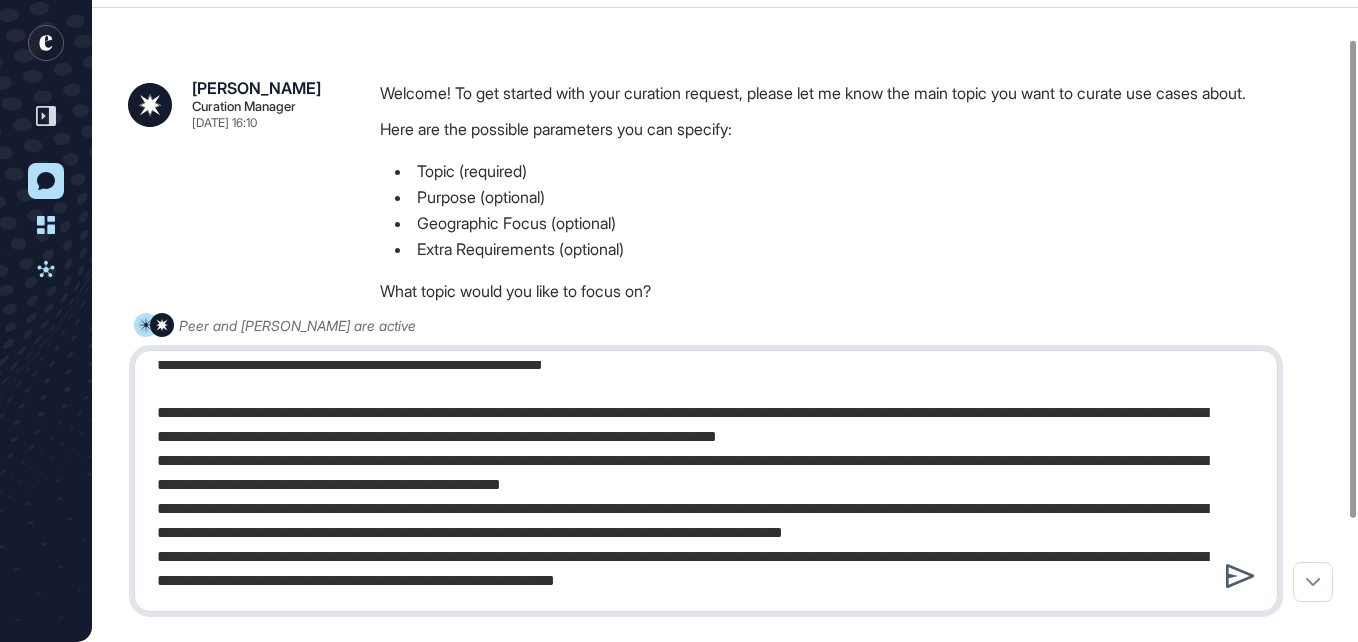 type on "**********" 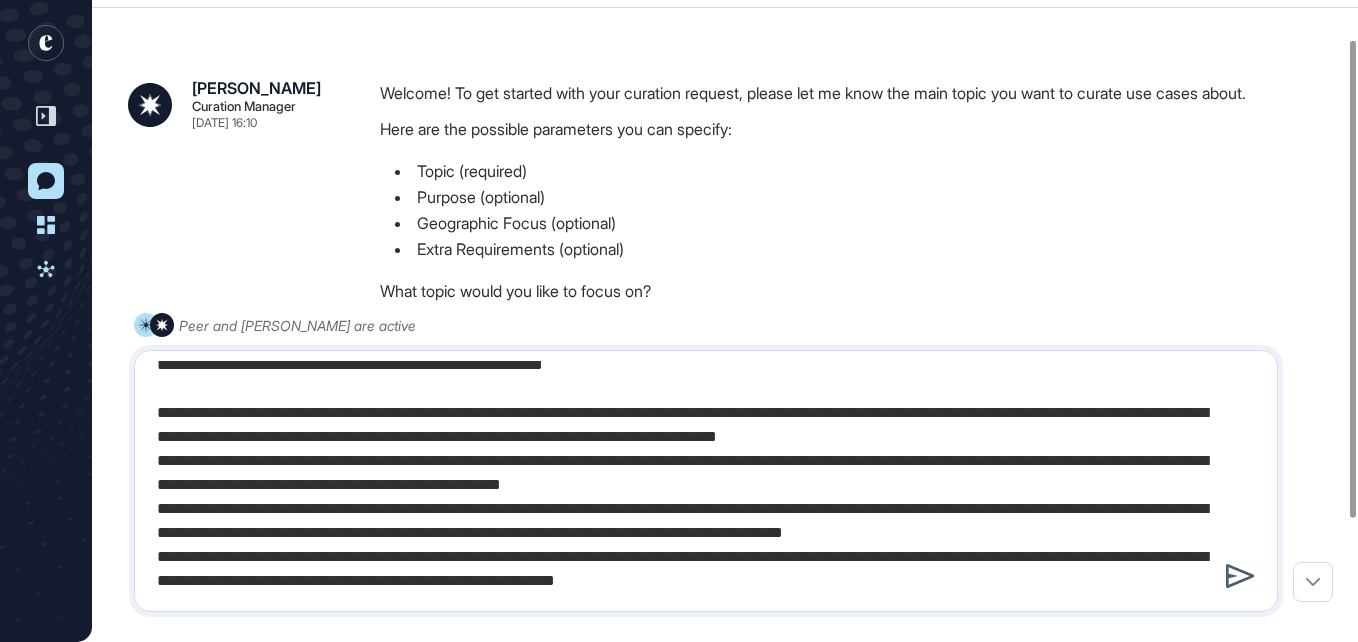click 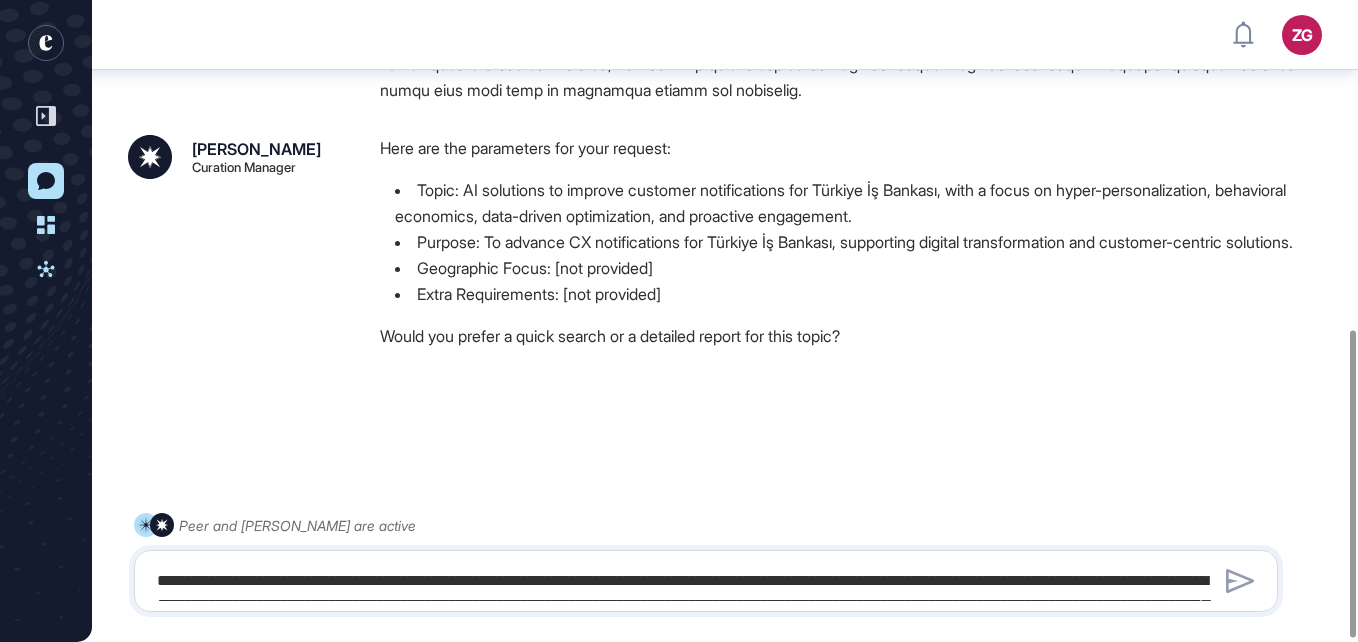 scroll, scrollTop: 693, scrollLeft: 0, axis: vertical 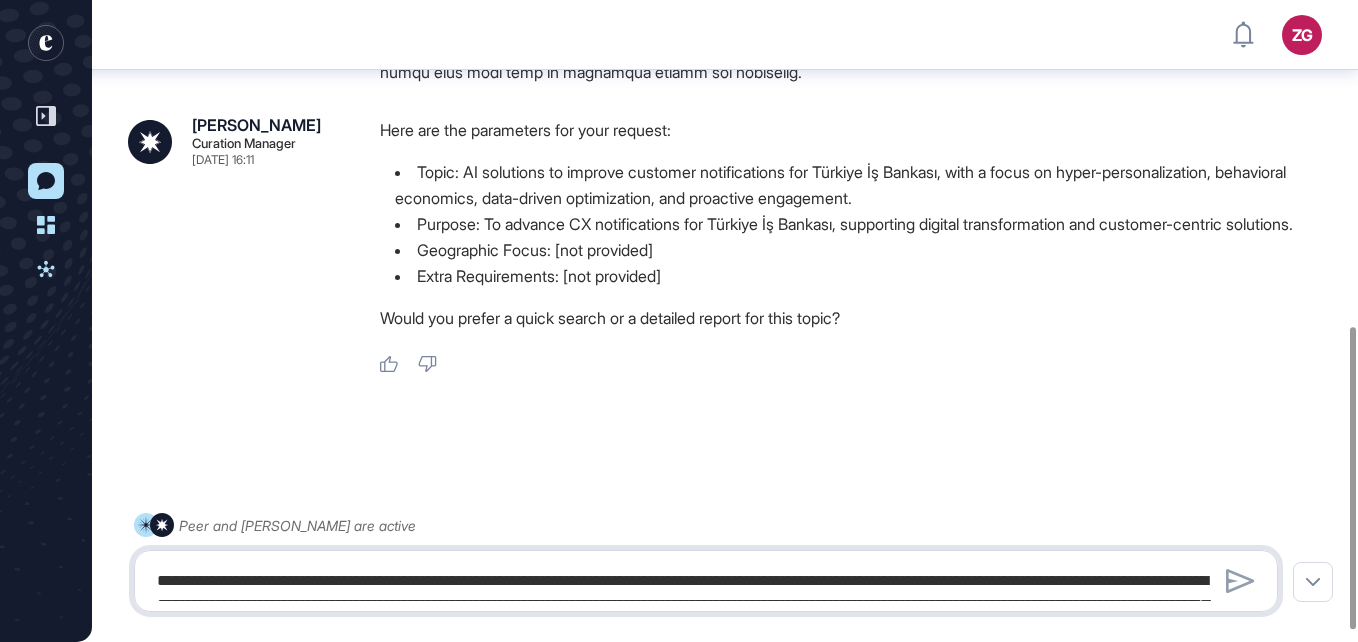 click at bounding box center (706, 581) 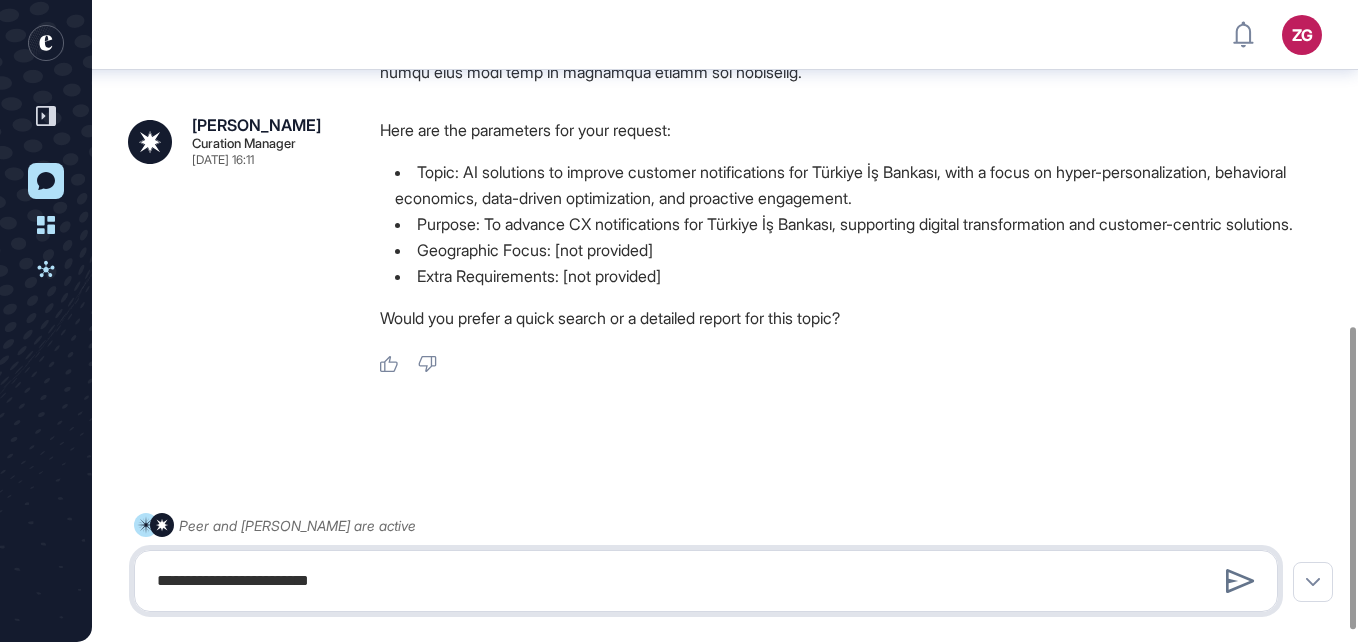 type on "**********" 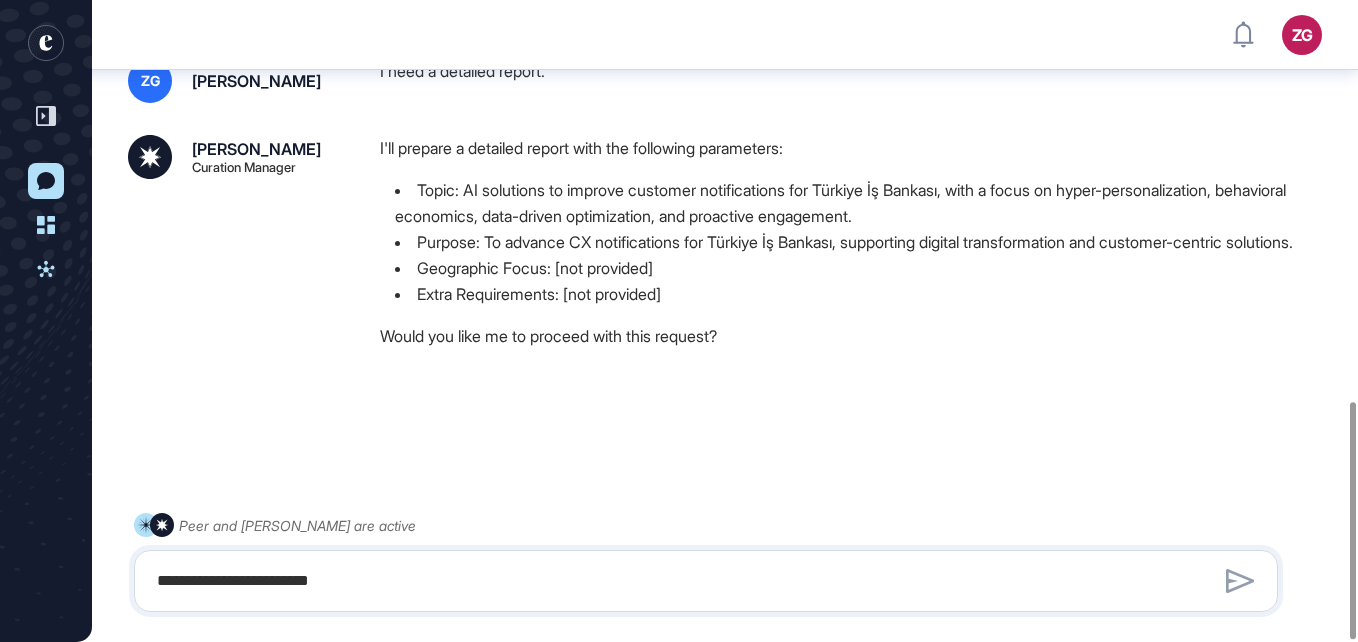 scroll, scrollTop: 1089, scrollLeft: 0, axis: vertical 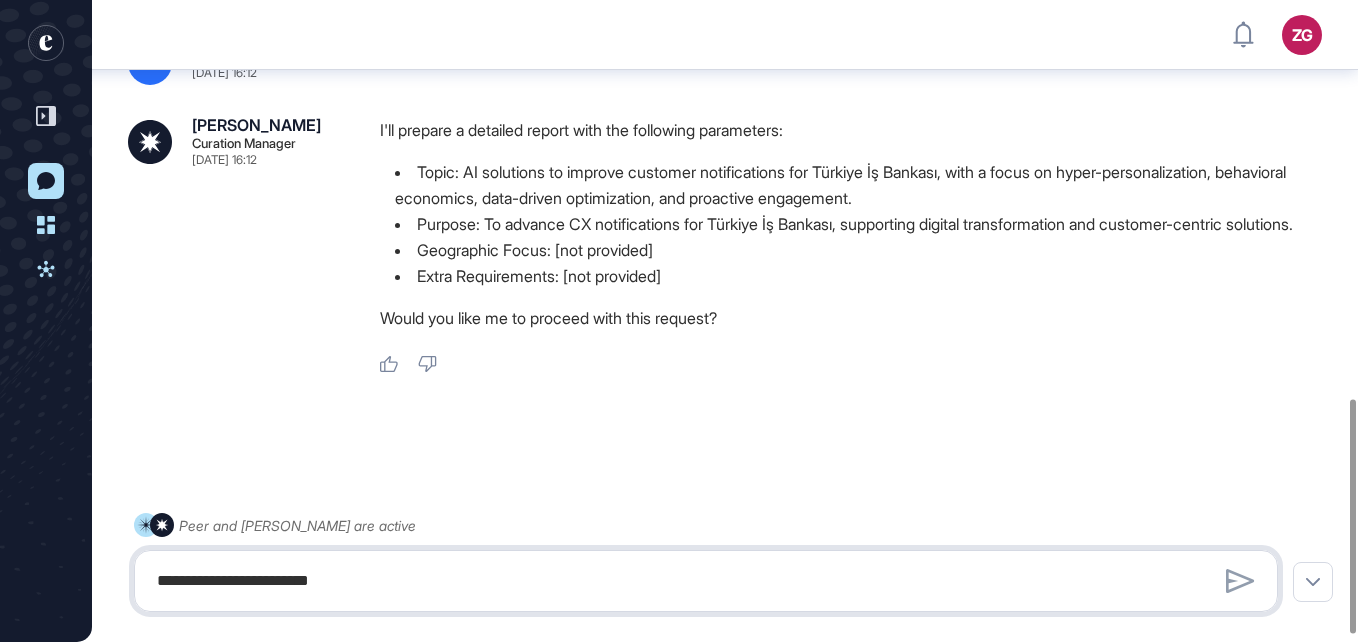click on "**********" at bounding box center [706, 581] 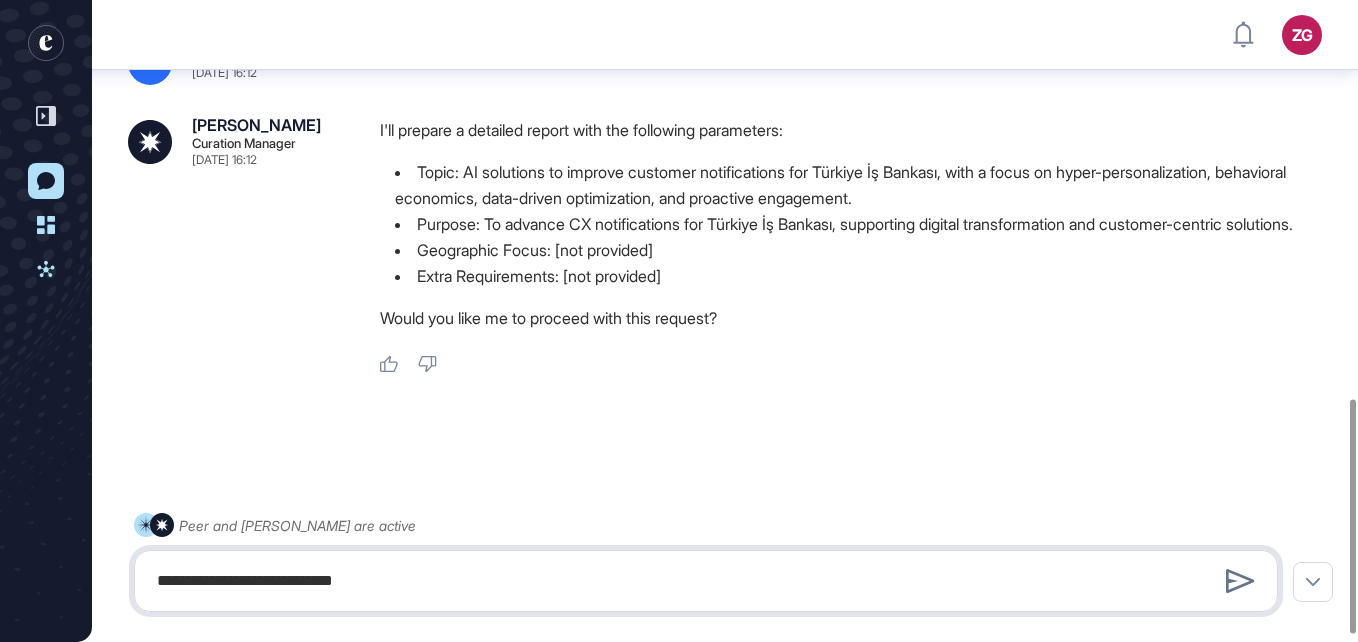 type on "**********" 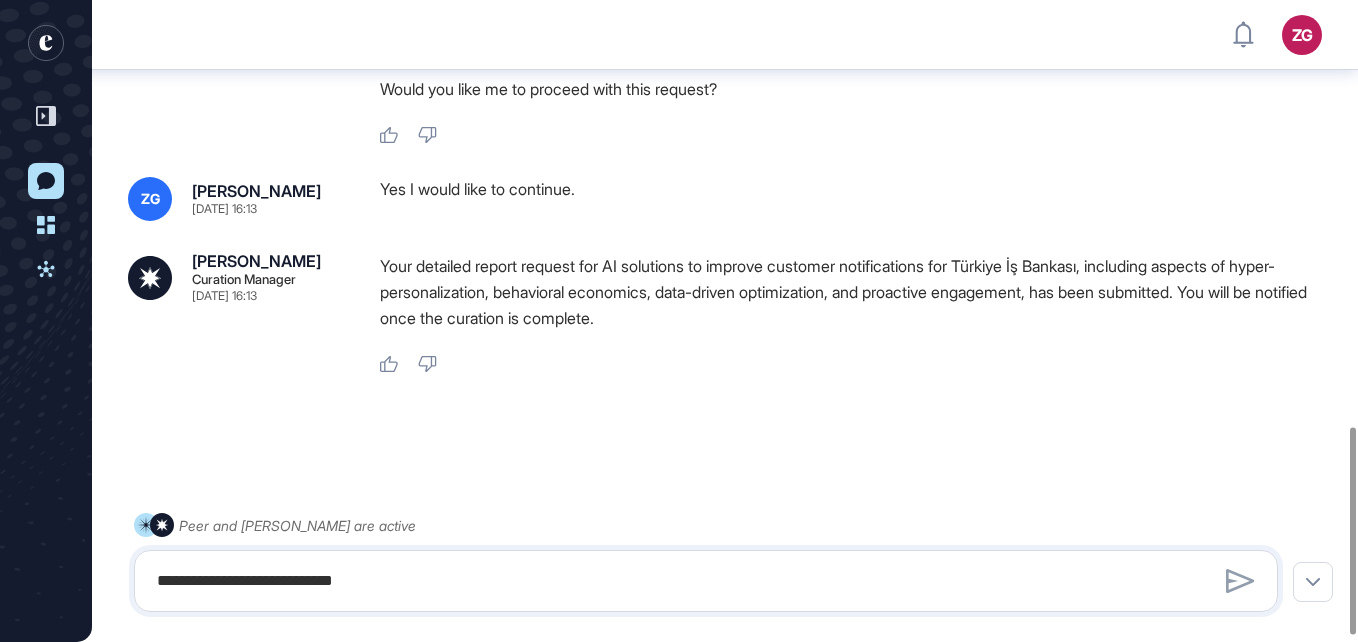 scroll, scrollTop: 1319, scrollLeft: 0, axis: vertical 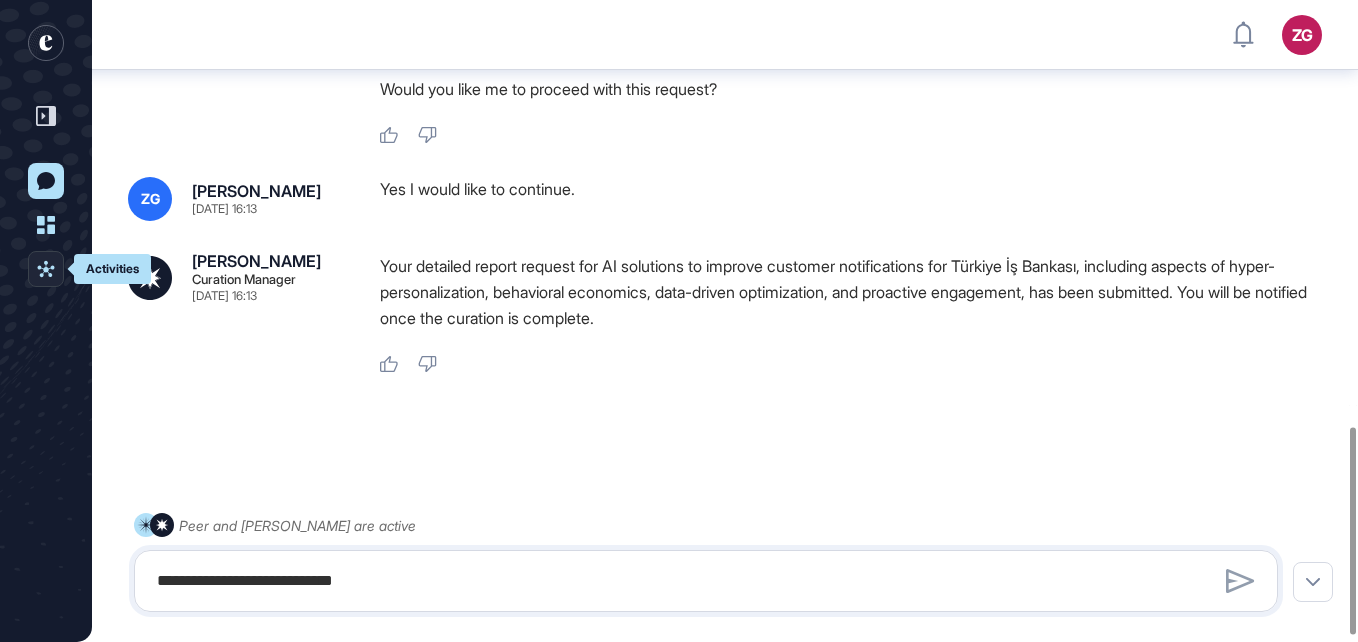 click on "Activities" 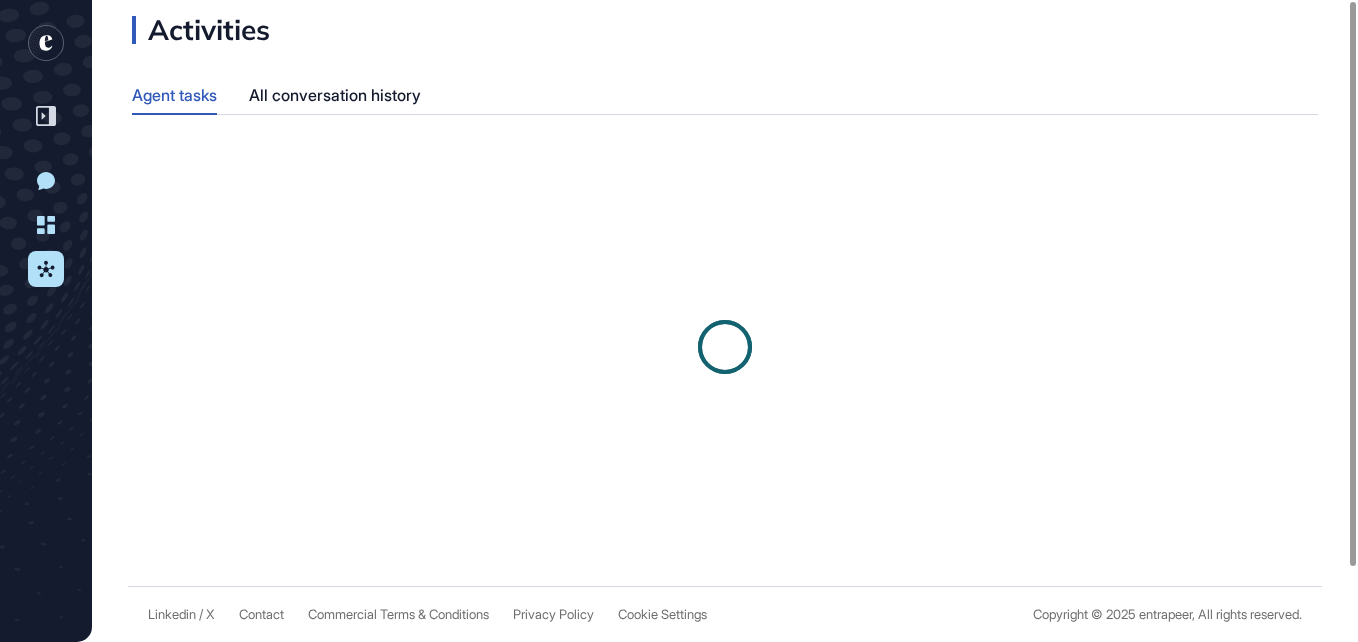 scroll, scrollTop: 0, scrollLeft: 0, axis: both 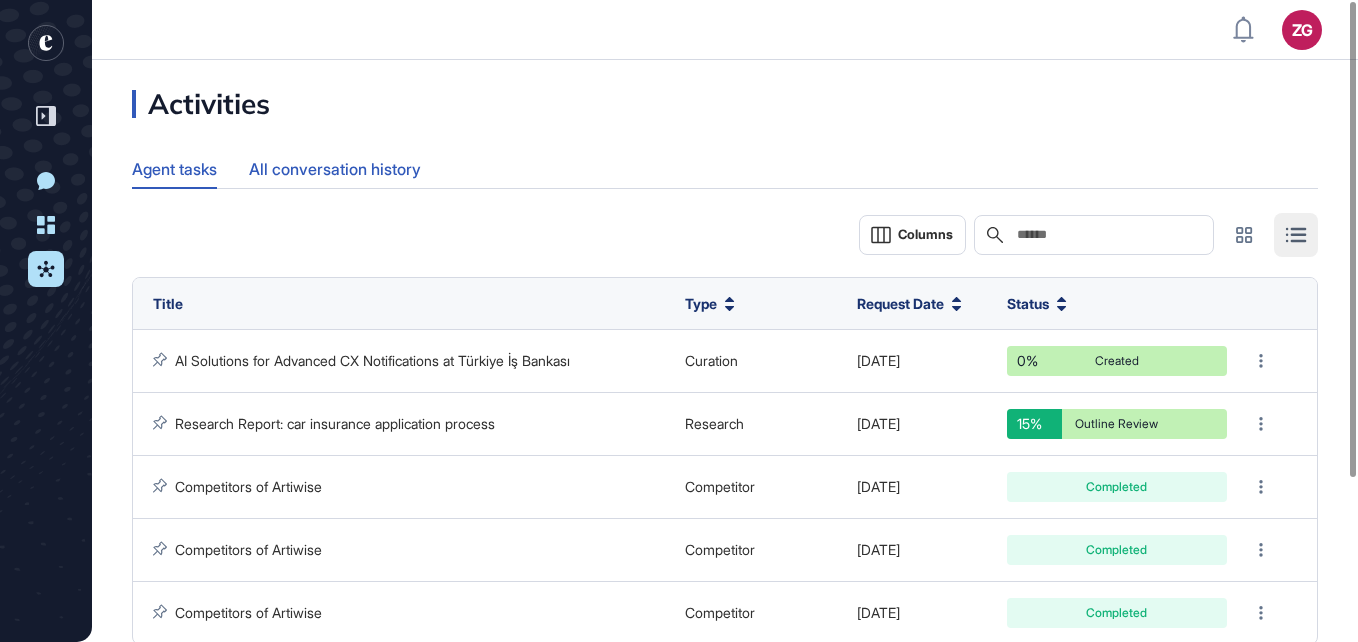click on "All conversation history" at bounding box center [335, 169] 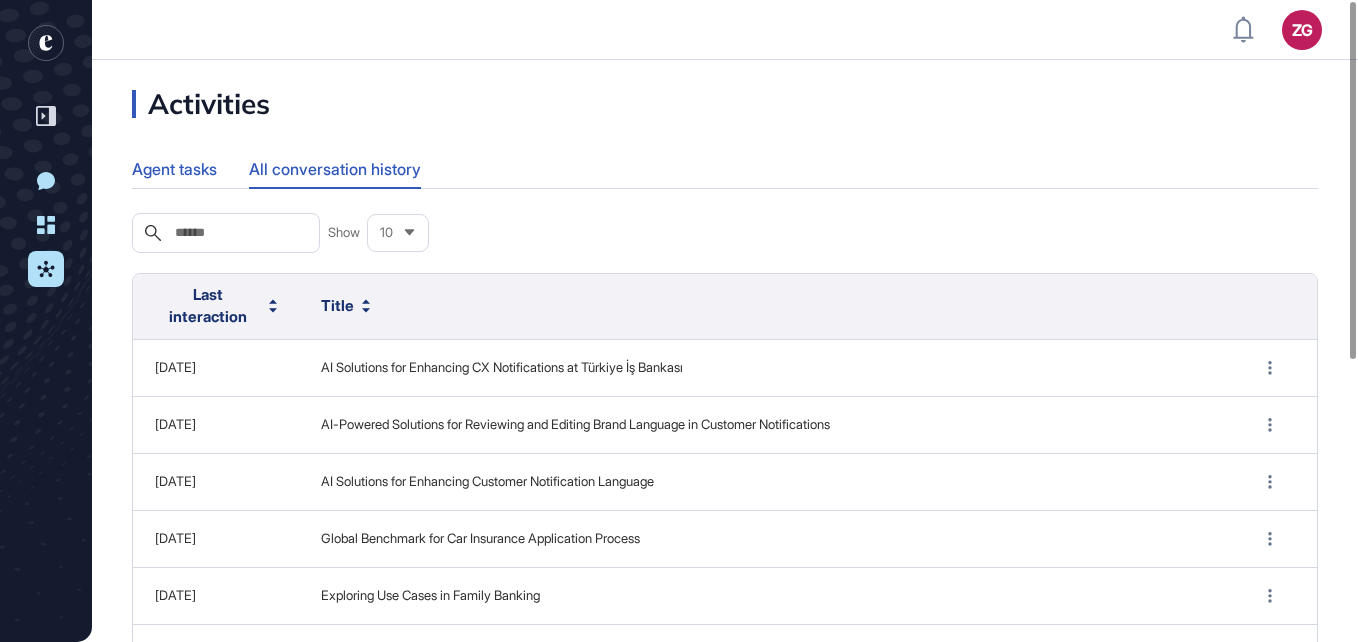click on "Agent tasks" at bounding box center (174, 169) 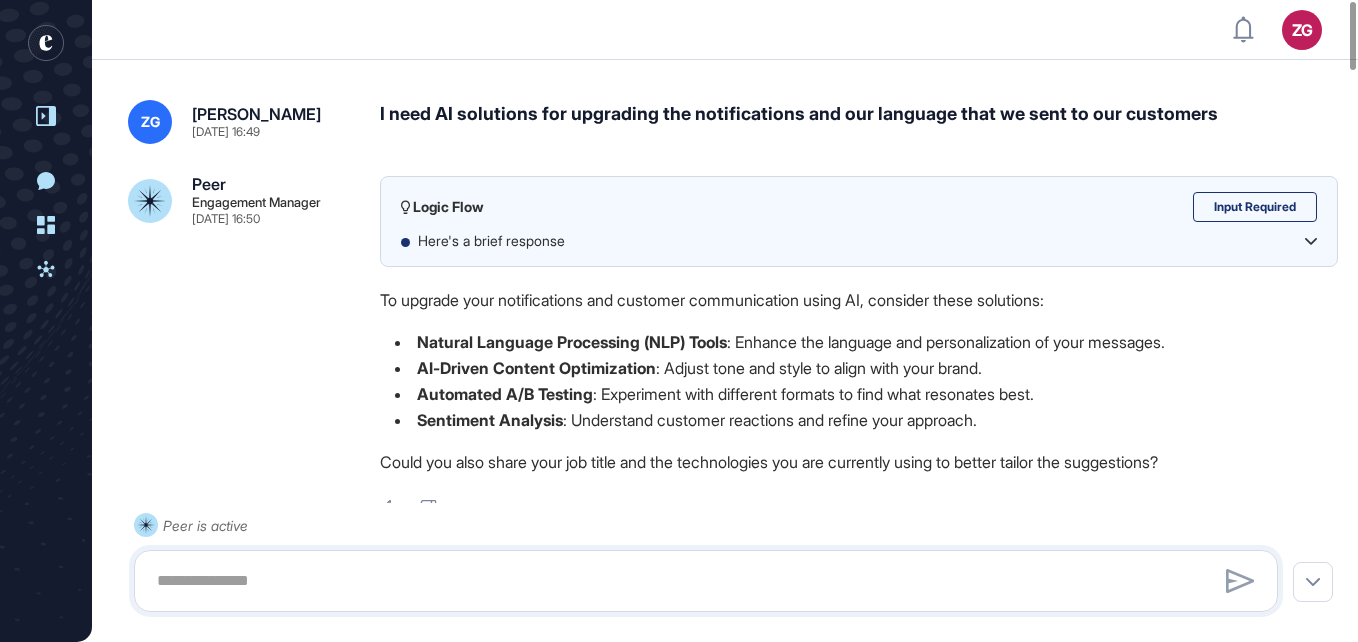 click 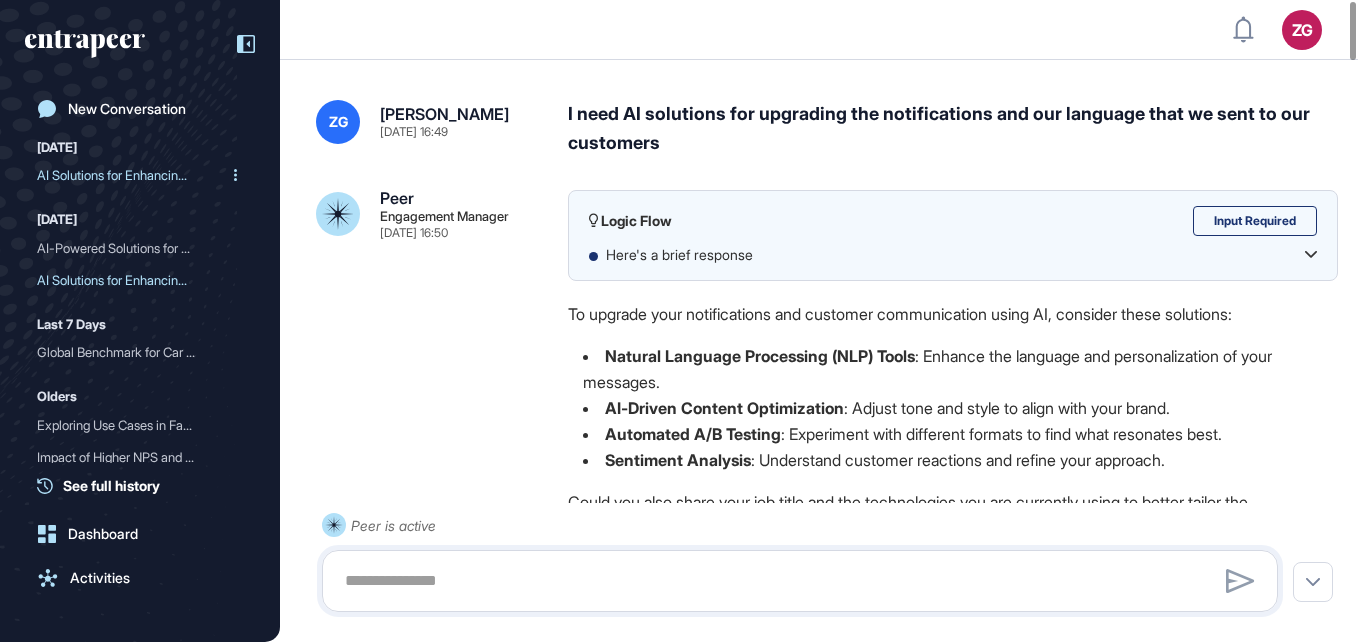 click on "AI Solutions for Enhancin..." at bounding box center [132, 175] 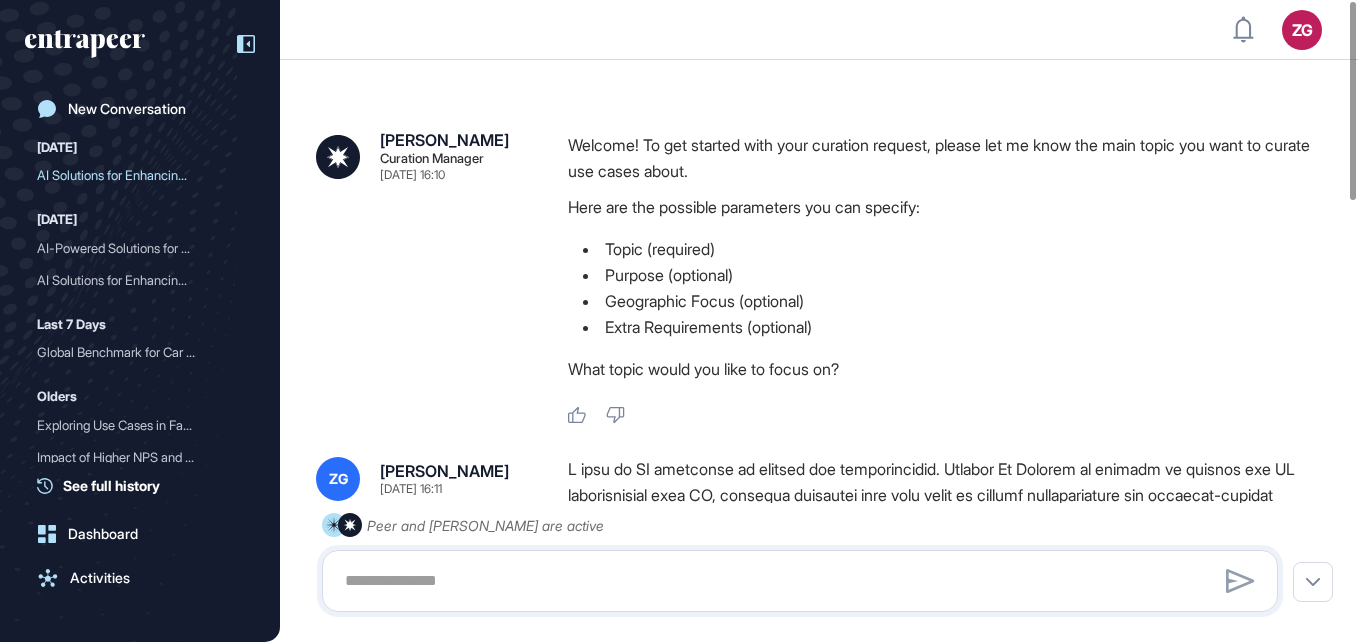 click 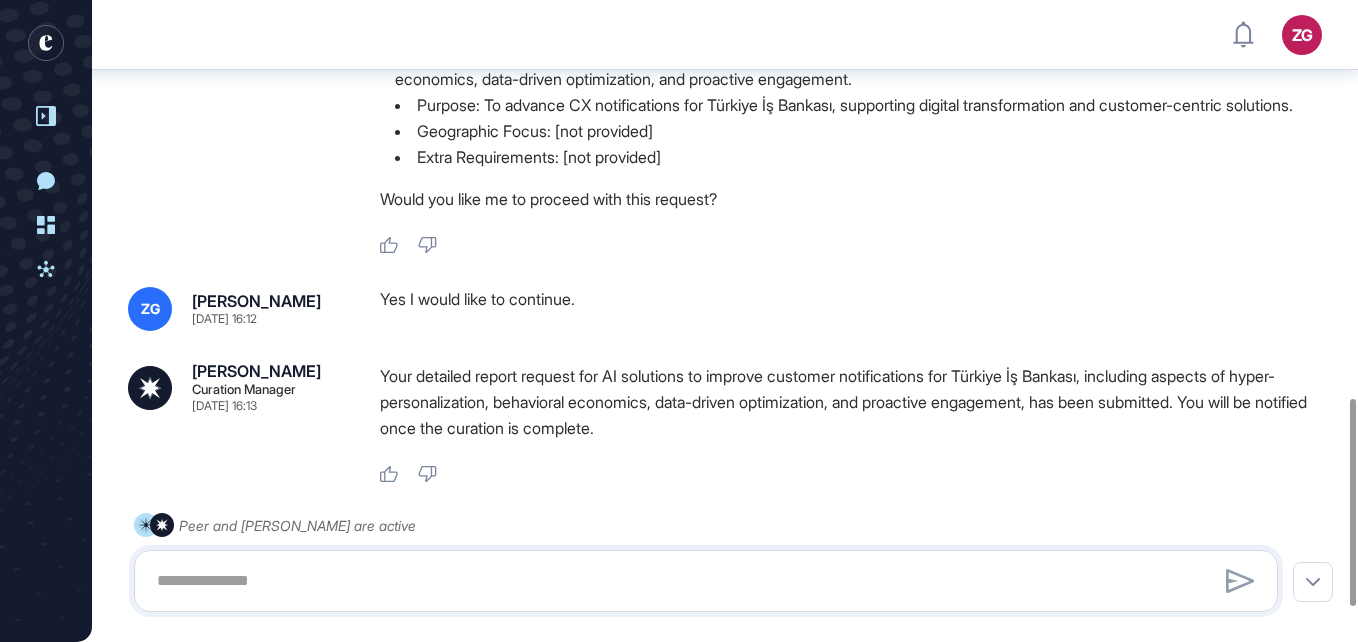scroll, scrollTop: 1335, scrollLeft: 0, axis: vertical 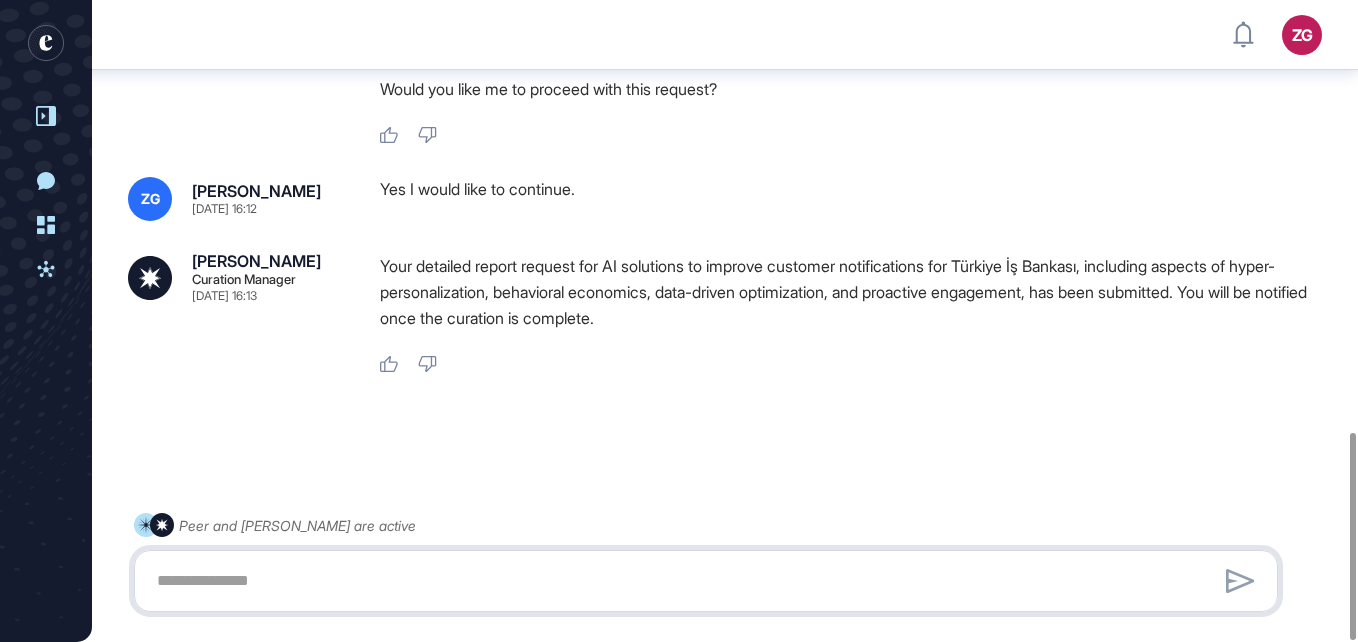 click at bounding box center (706, 581) 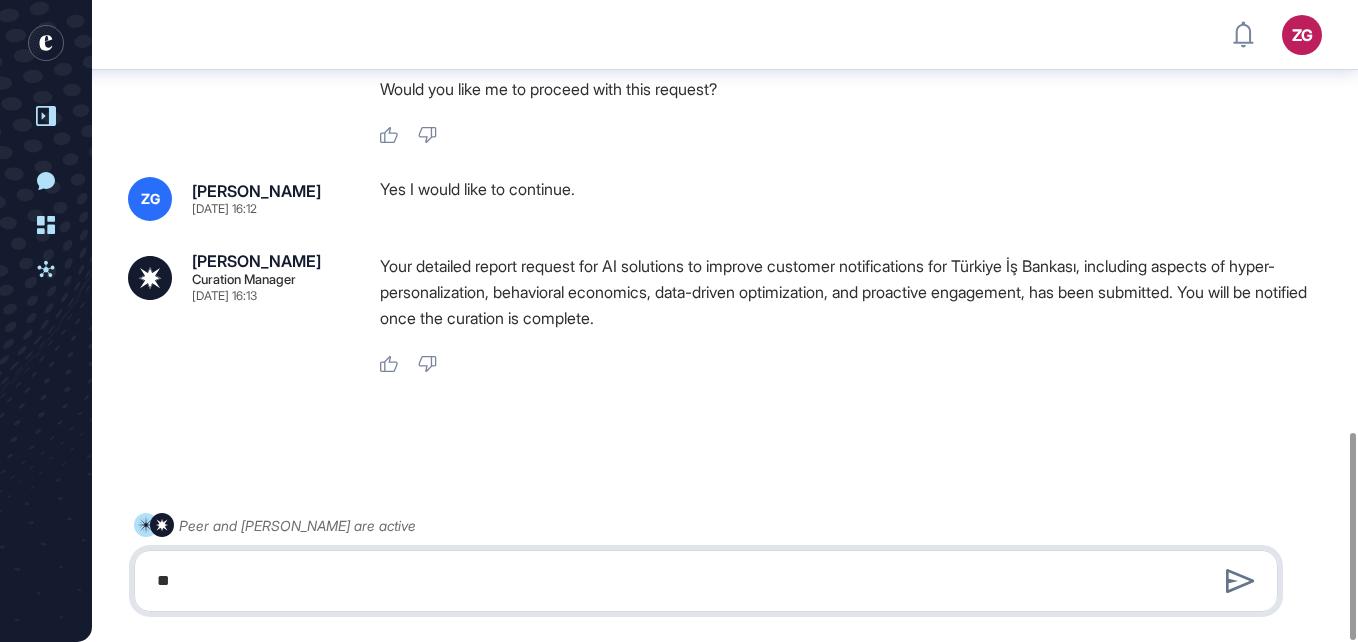 type on "*" 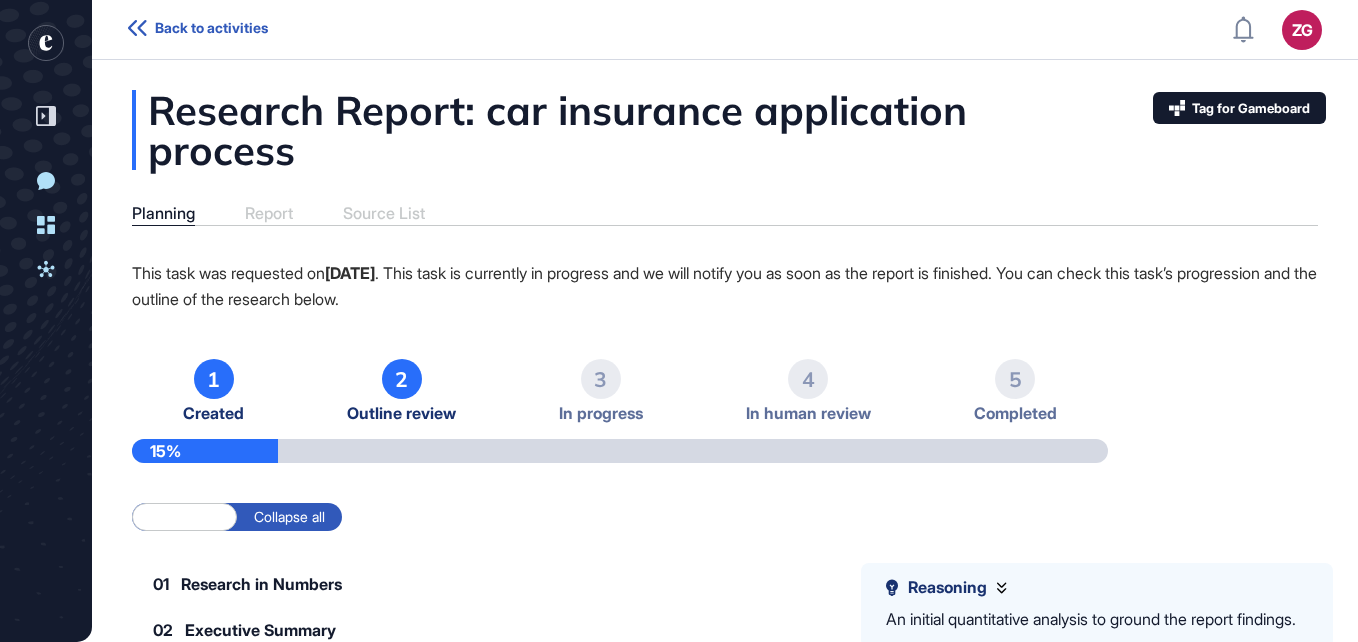 scroll, scrollTop: 0, scrollLeft: 0, axis: both 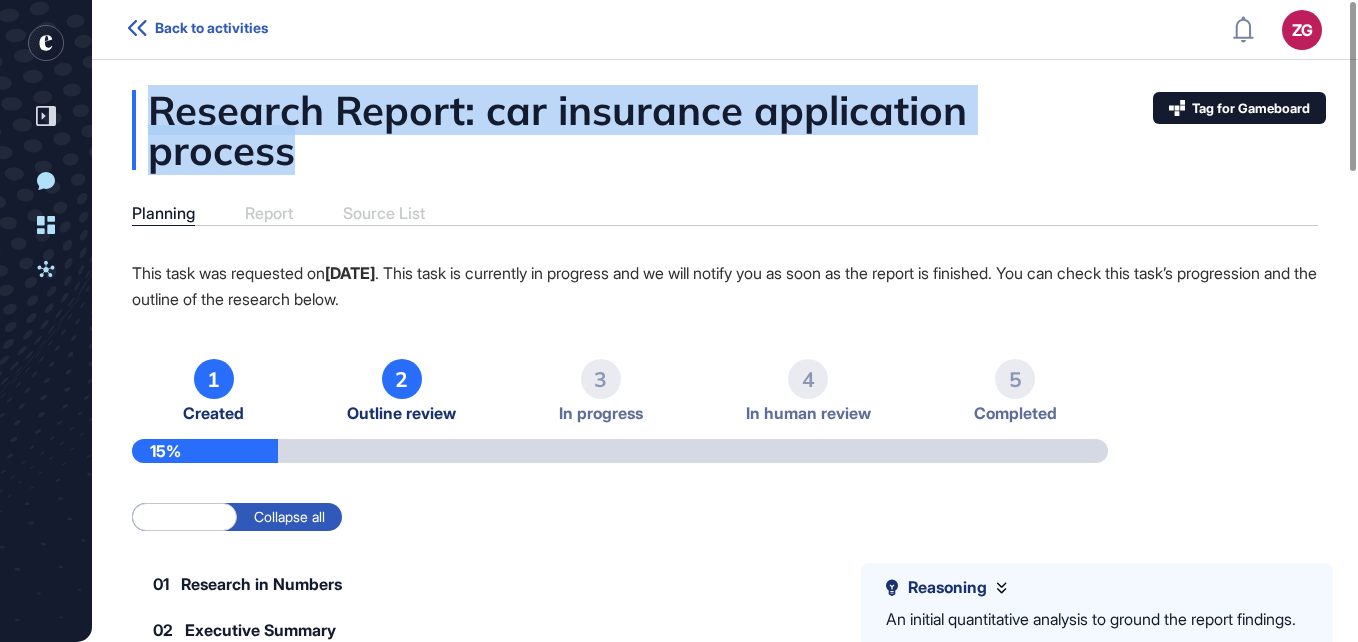 drag, startPoint x: 154, startPoint y: 113, endPoint x: 325, endPoint y: 146, distance: 174.1551 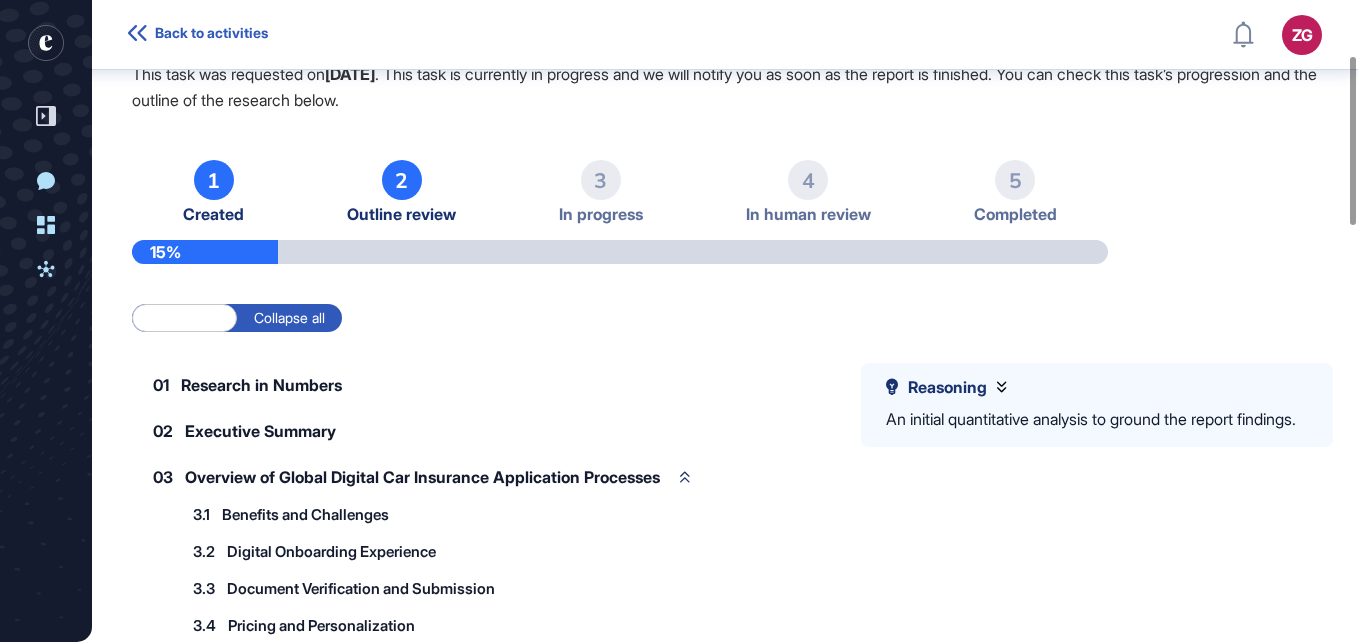 scroll, scrollTop: 210, scrollLeft: 0, axis: vertical 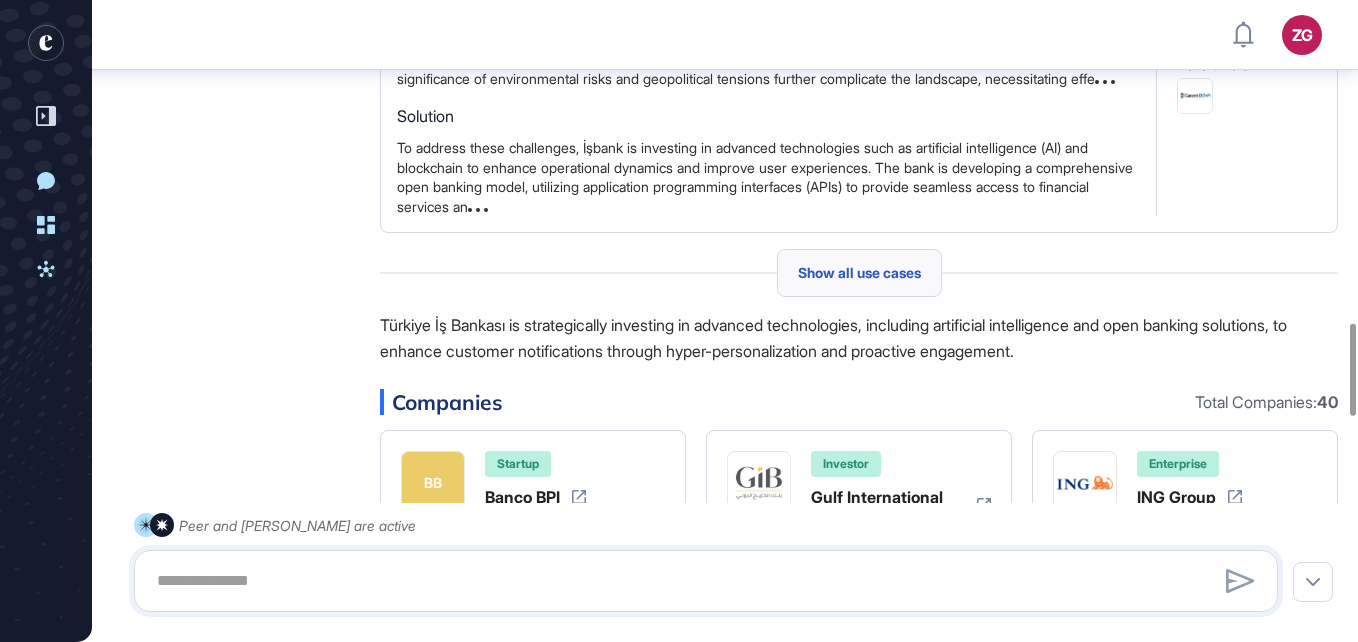 click on "Show all use cases" at bounding box center [859, 273] 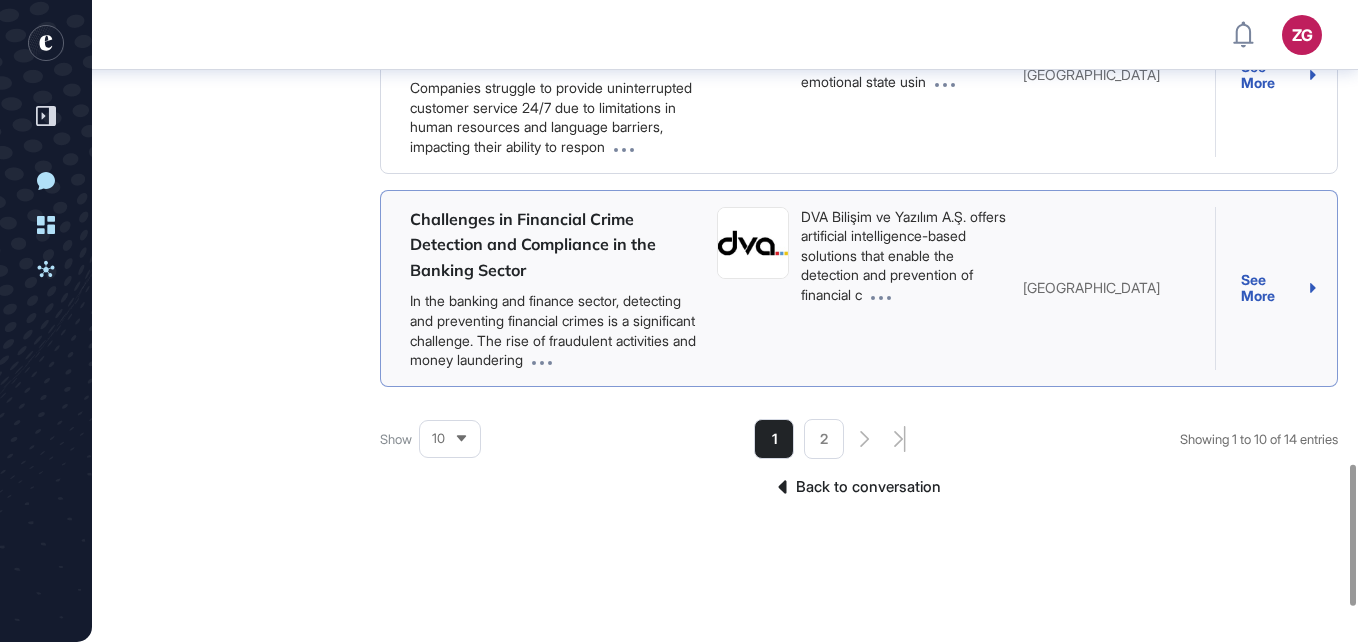 scroll, scrollTop: 2110, scrollLeft: 0, axis: vertical 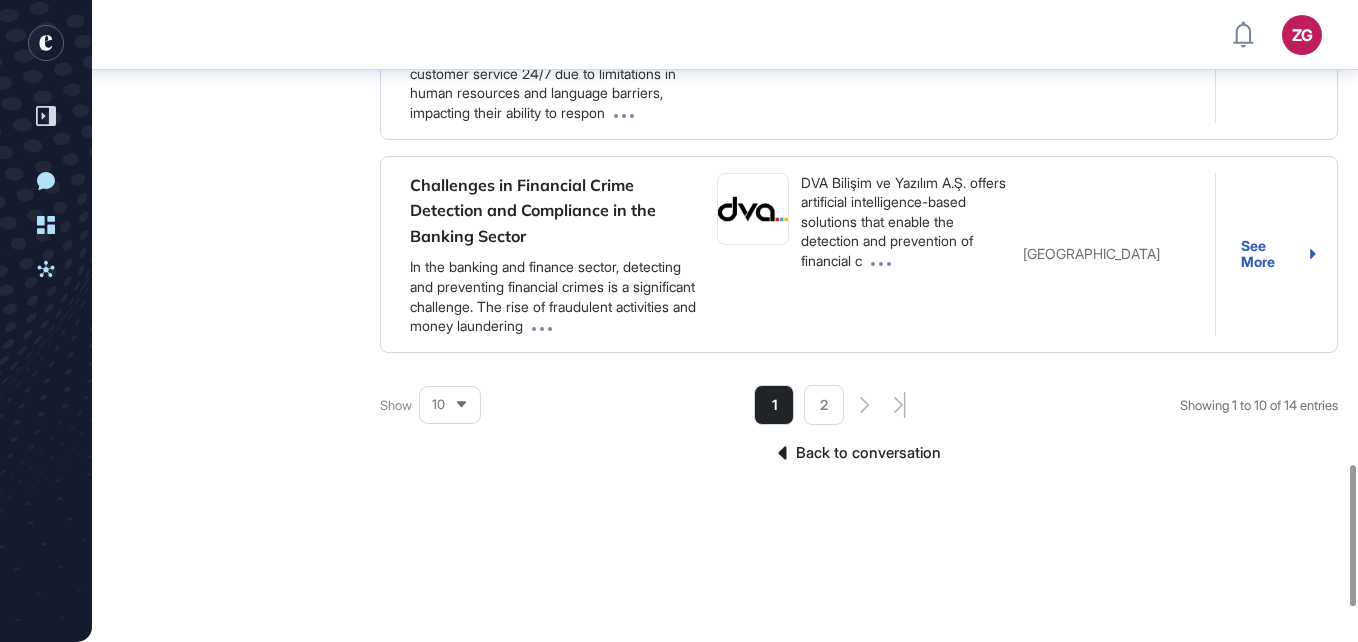 click on "2" 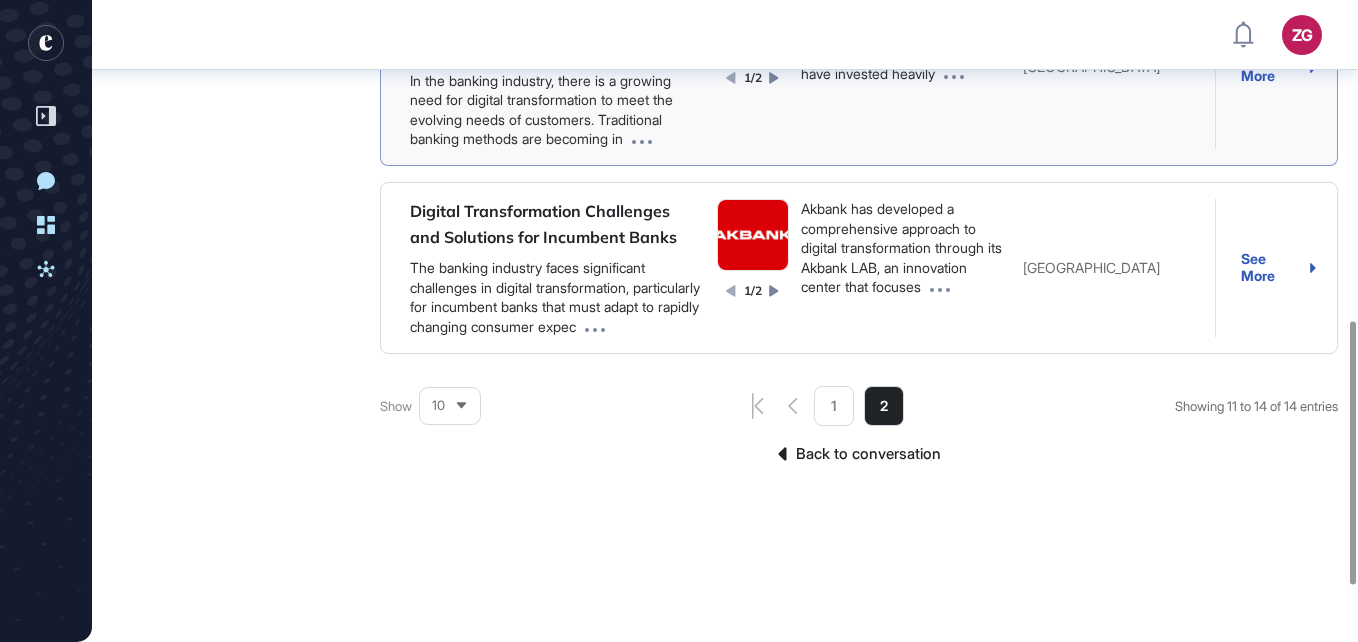 scroll, scrollTop: 819, scrollLeft: 0, axis: vertical 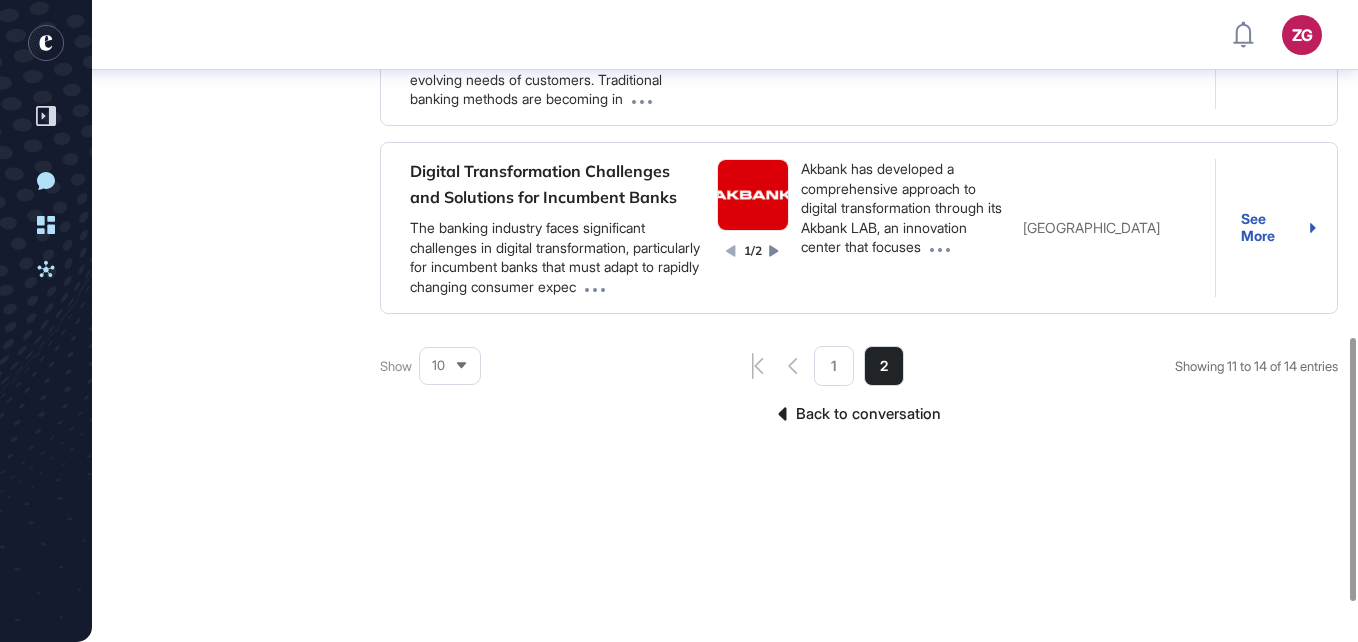 click on "Back to conversation" at bounding box center [859, 414] 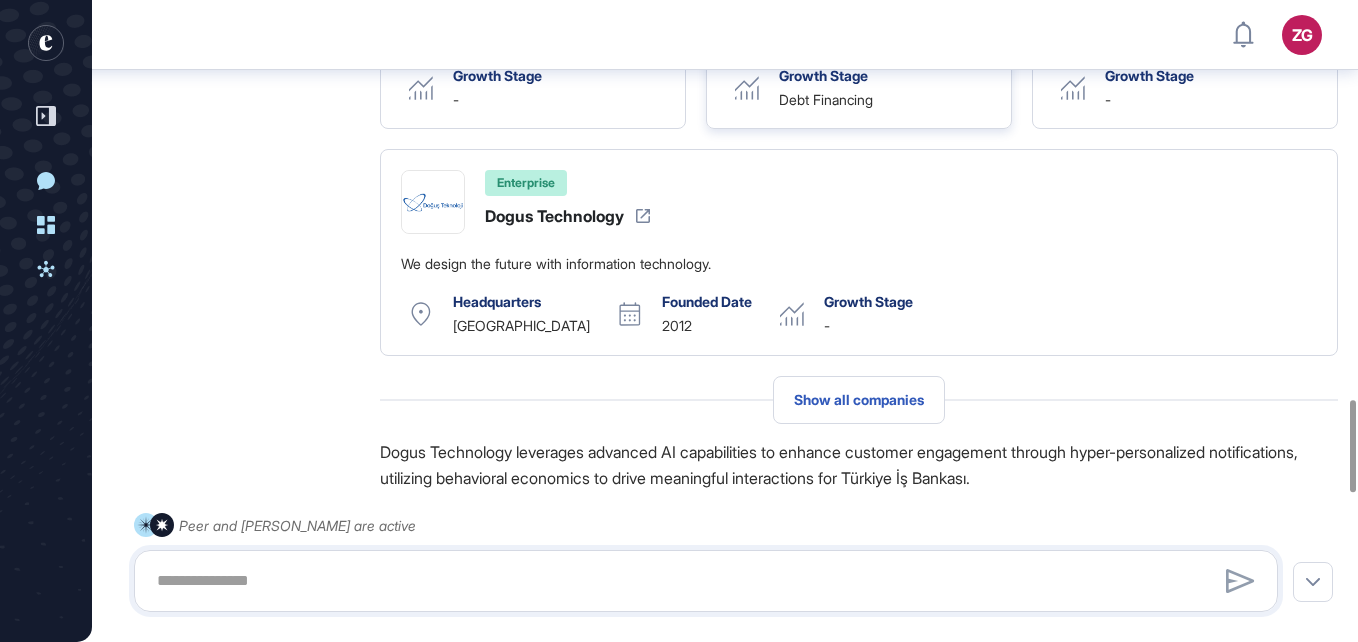 scroll, scrollTop: 2910, scrollLeft: 0, axis: vertical 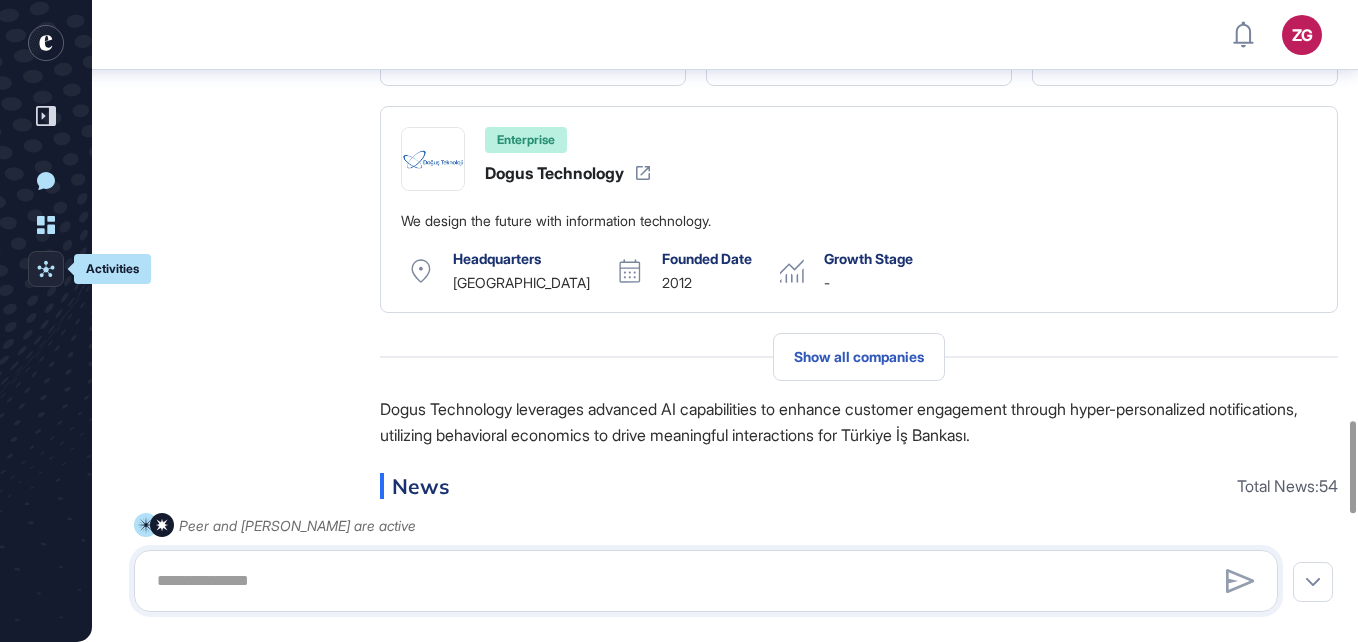 click 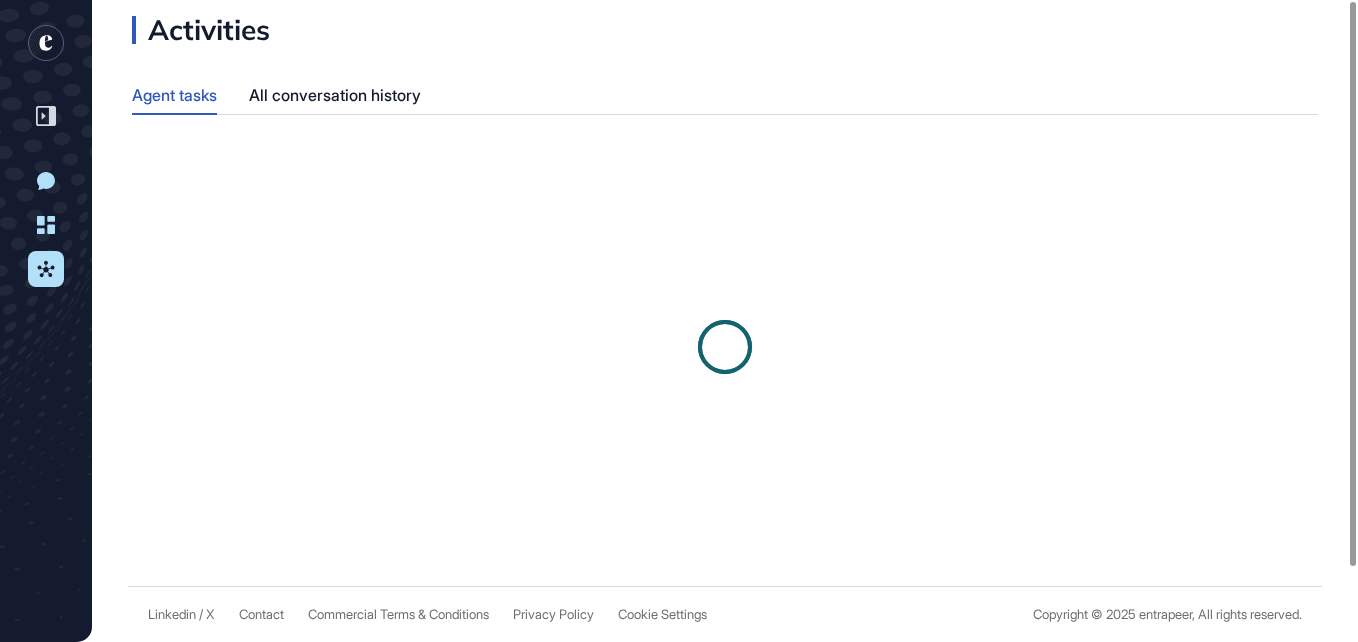 scroll, scrollTop: 0, scrollLeft: 0, axis: both 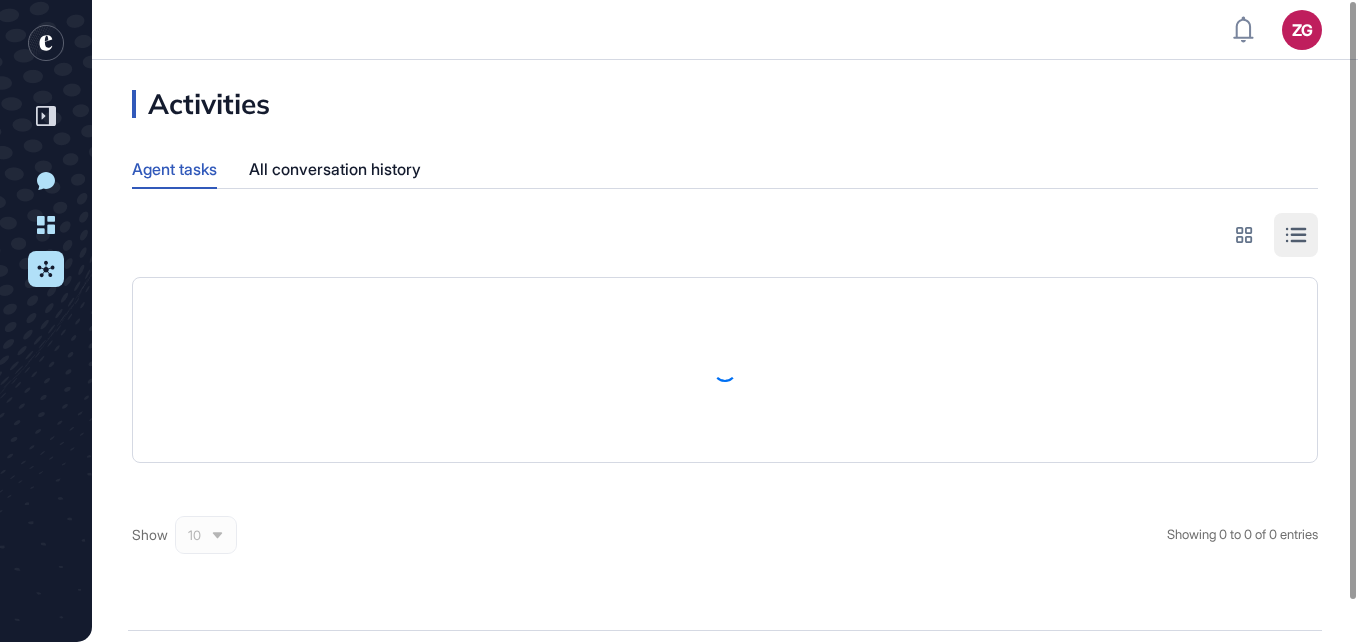 click 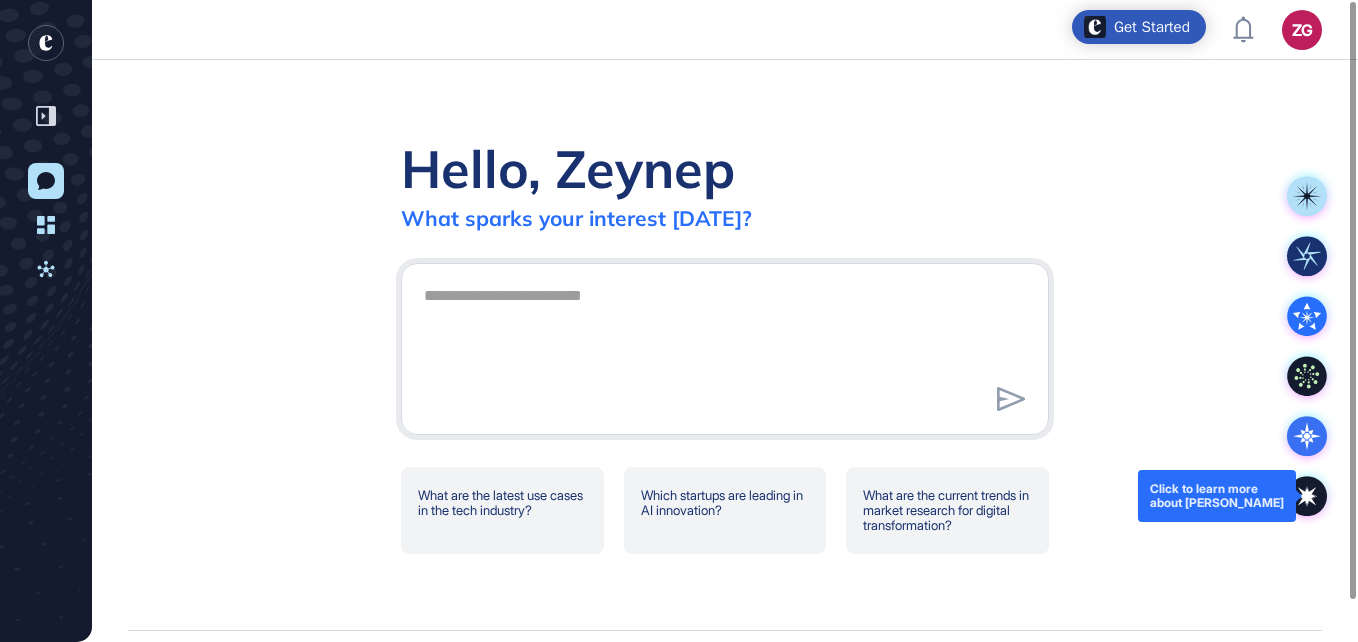 click 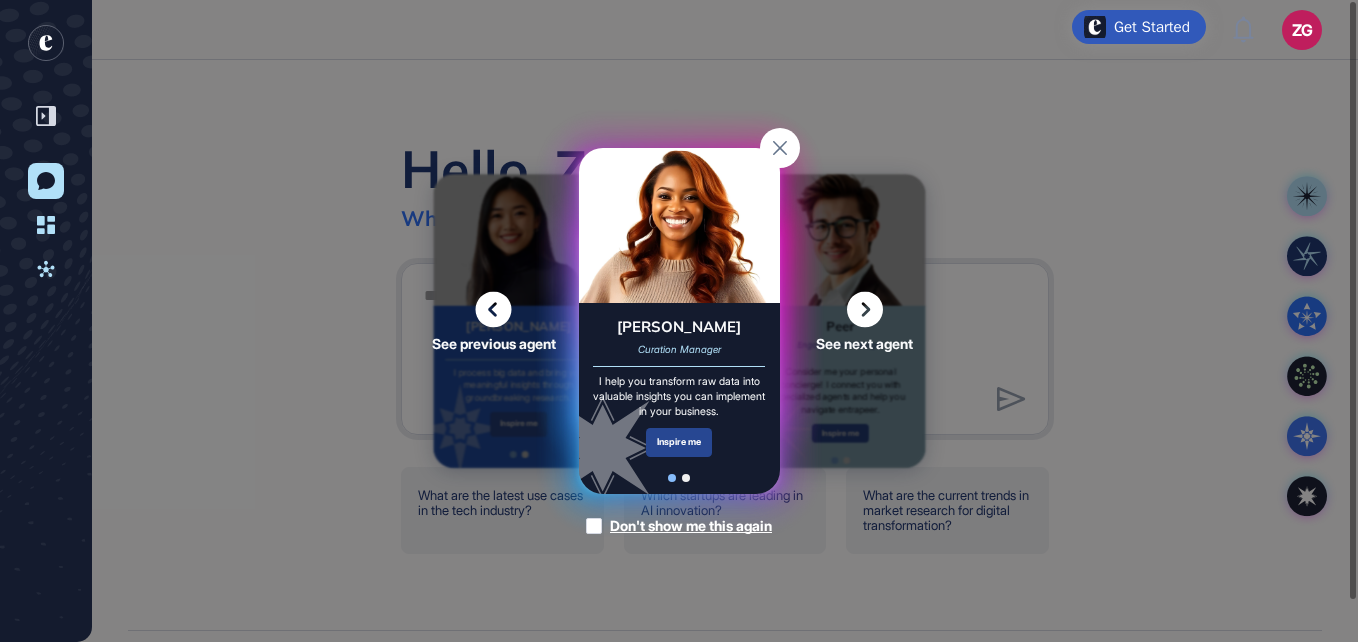 click on "Inspire me" at bounding box center (679, 442) 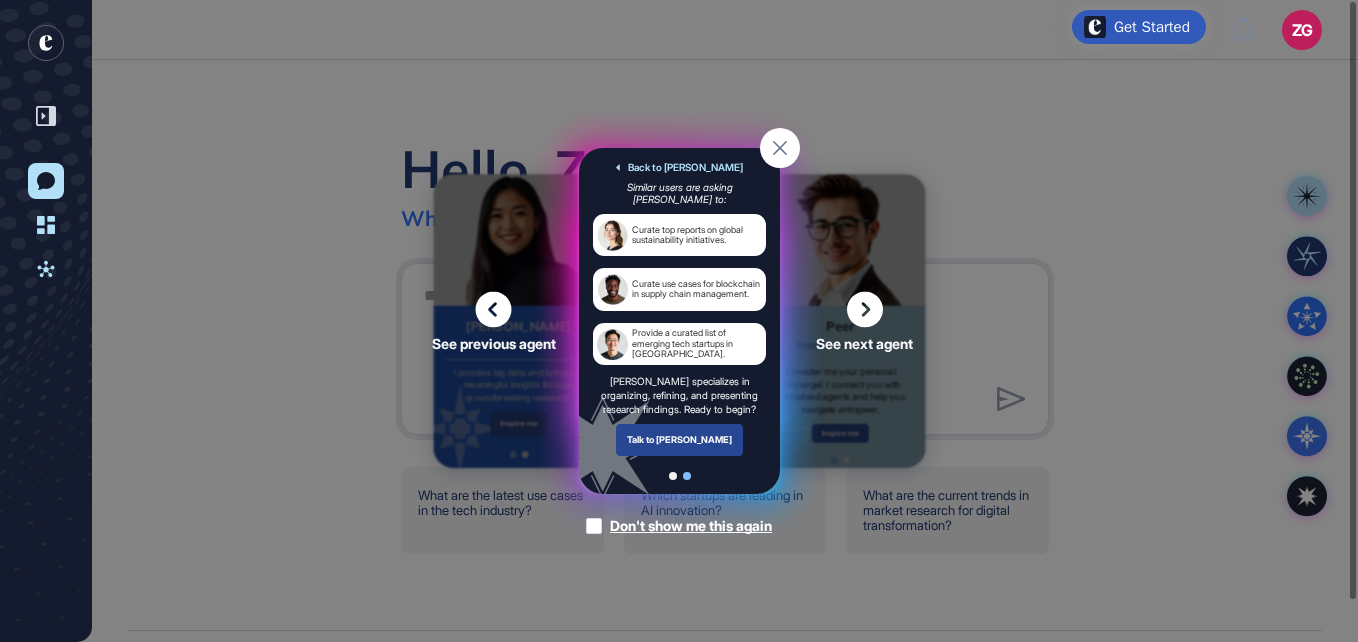 click on "Talk to Curie" at bounding box center [679, 439] 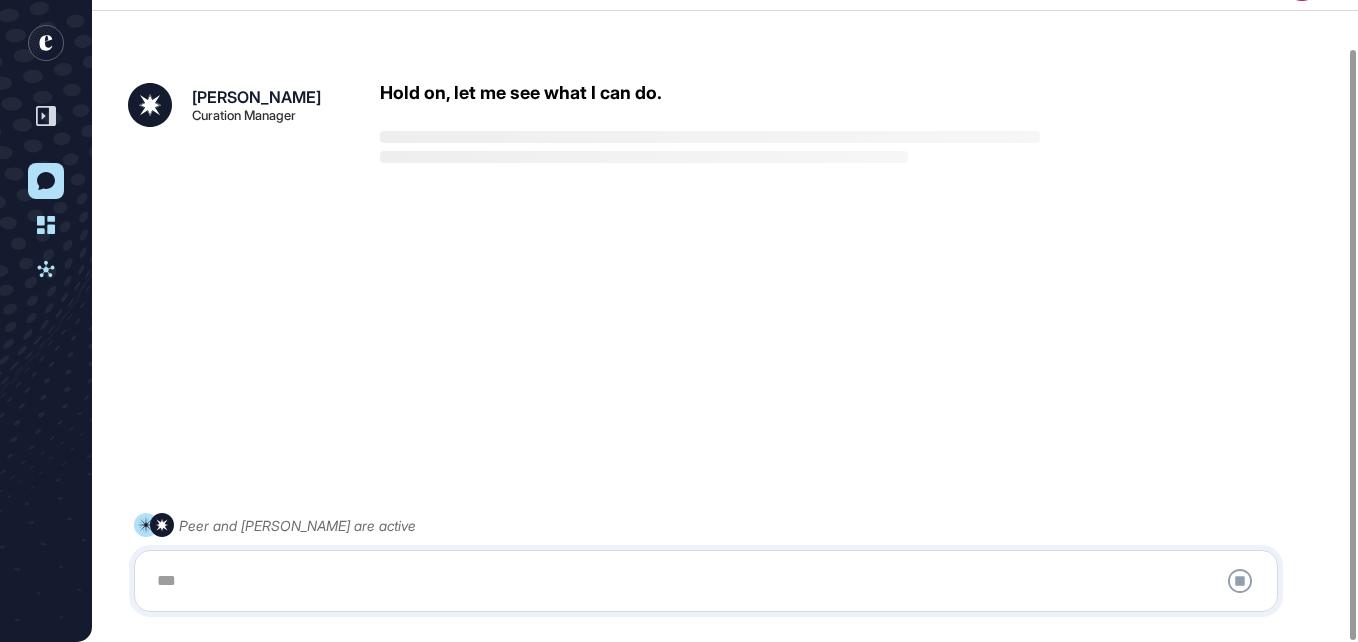 scroll, scrollTop: 52, scrollLeft: 0, axis: vertical 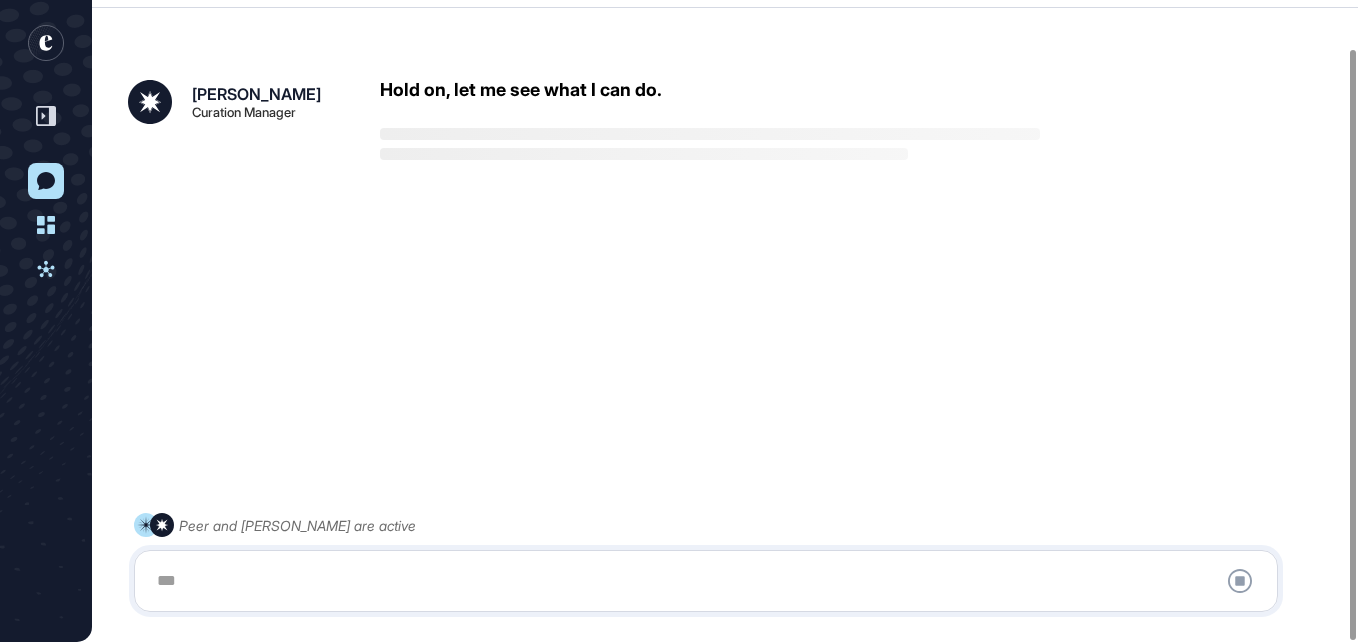 click at bounding box center [706, 581] 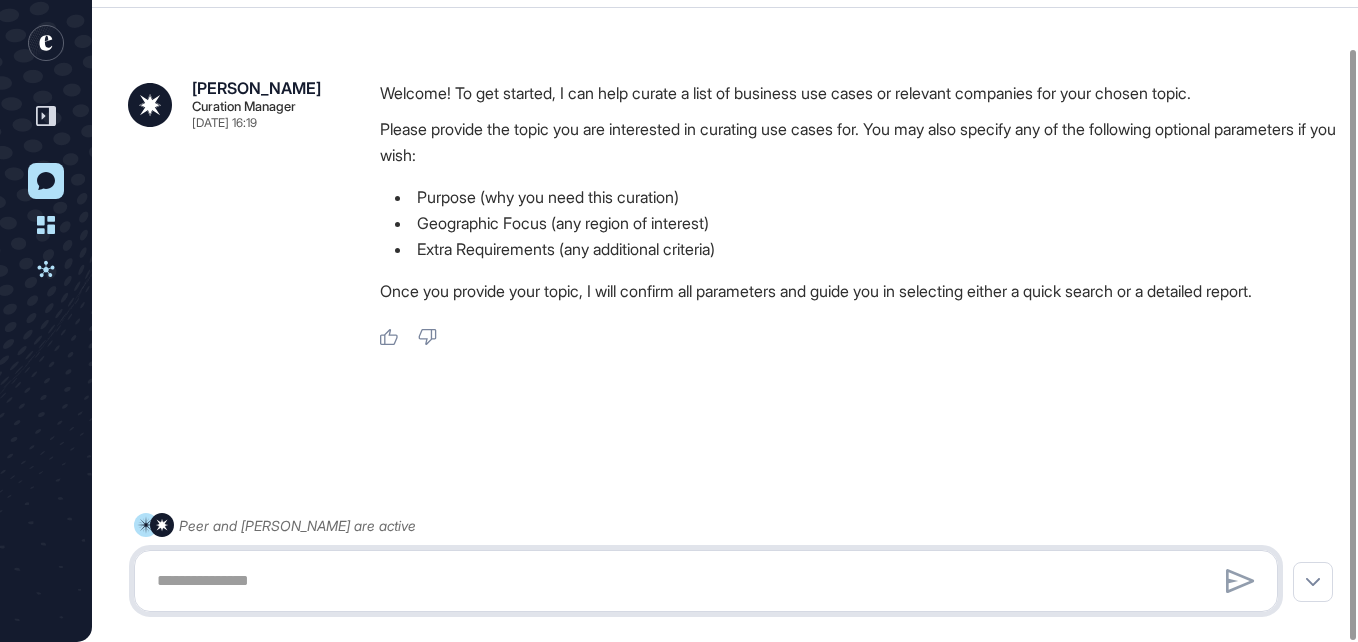 click at bounding box center [706, 581] 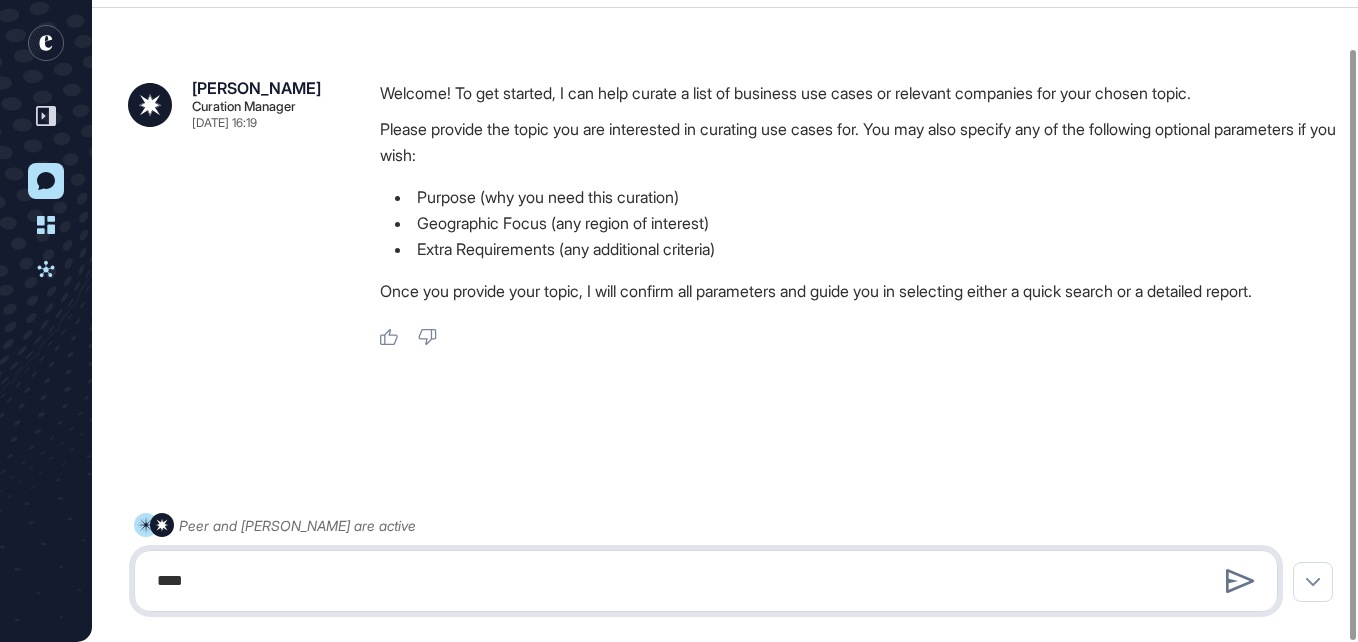 type on "****" 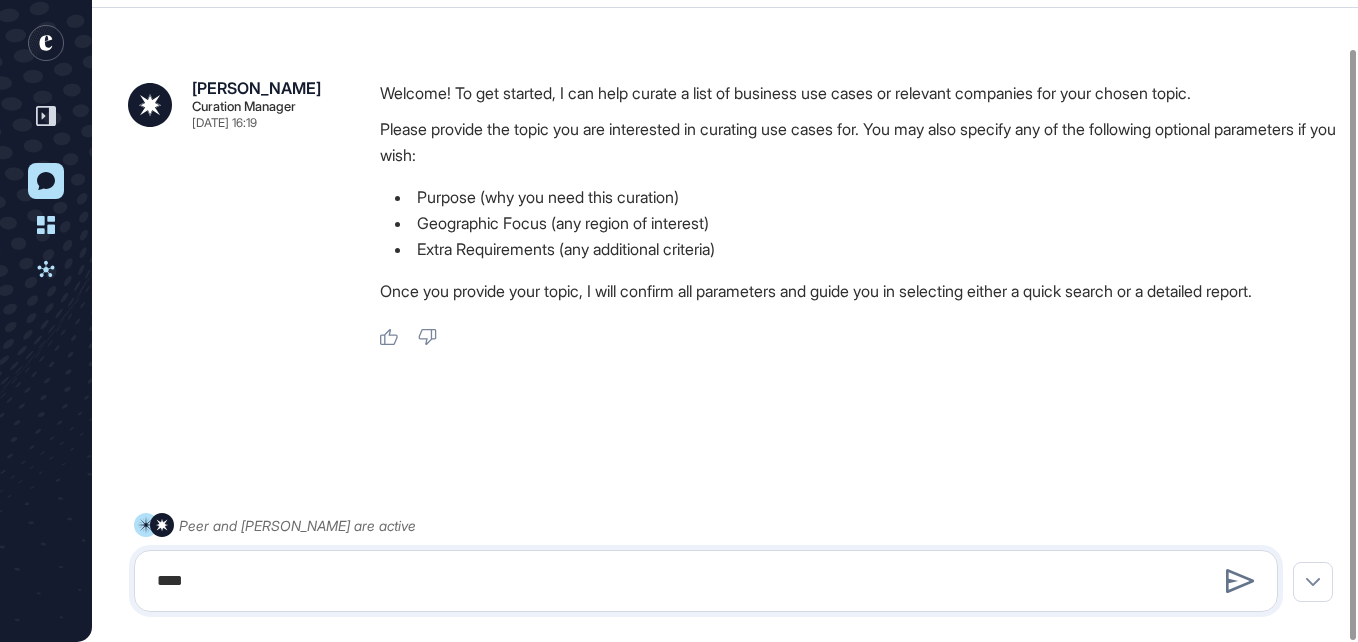click 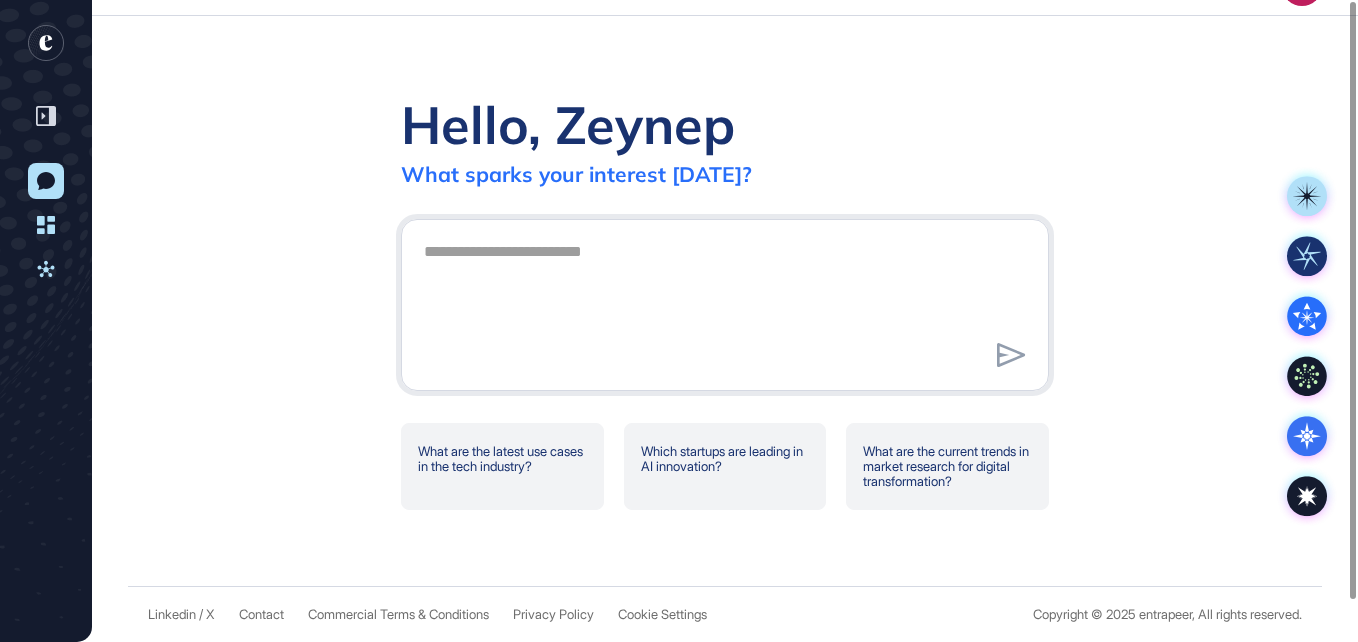 scroll, scrollTop: 0, scrollLeft: 0, axis: both 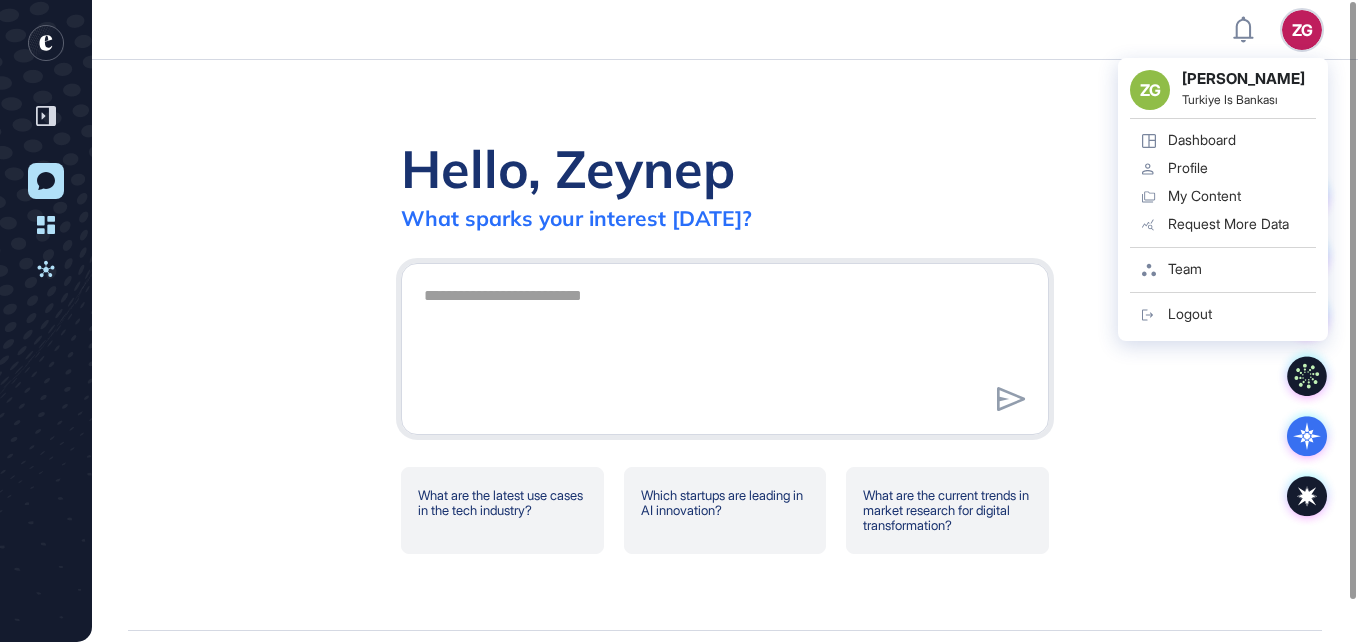 click on "ZG Zeynep Gündoğan Turkiye Is Bankası Dashboard Profile My Content Request More Data Team Logout" at bounding box center [1223, 199] 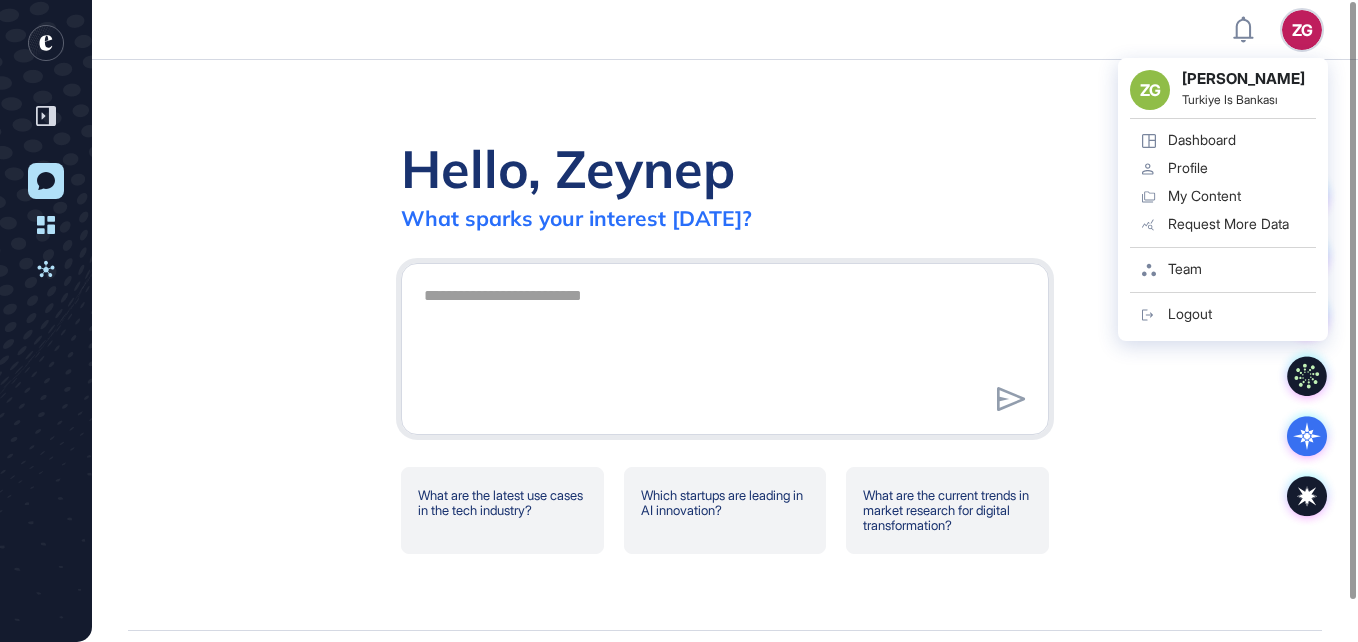click on "Profile" 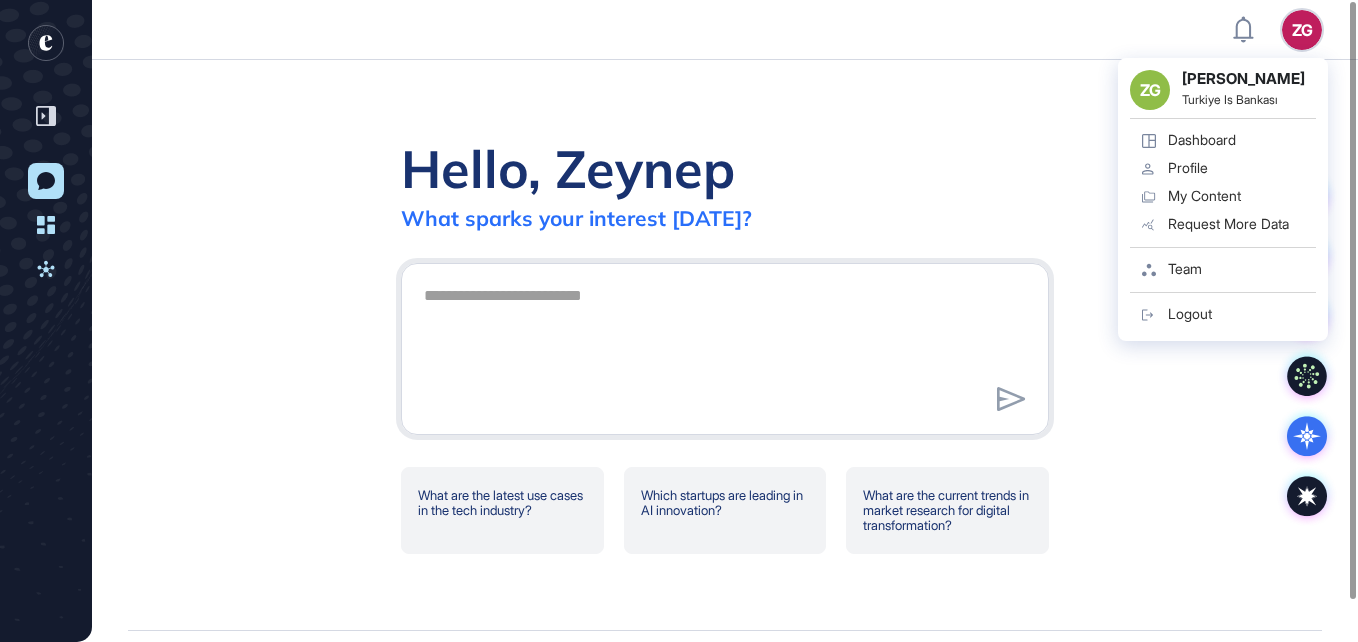 click on "Profile" at bounding box center [1188, 168] 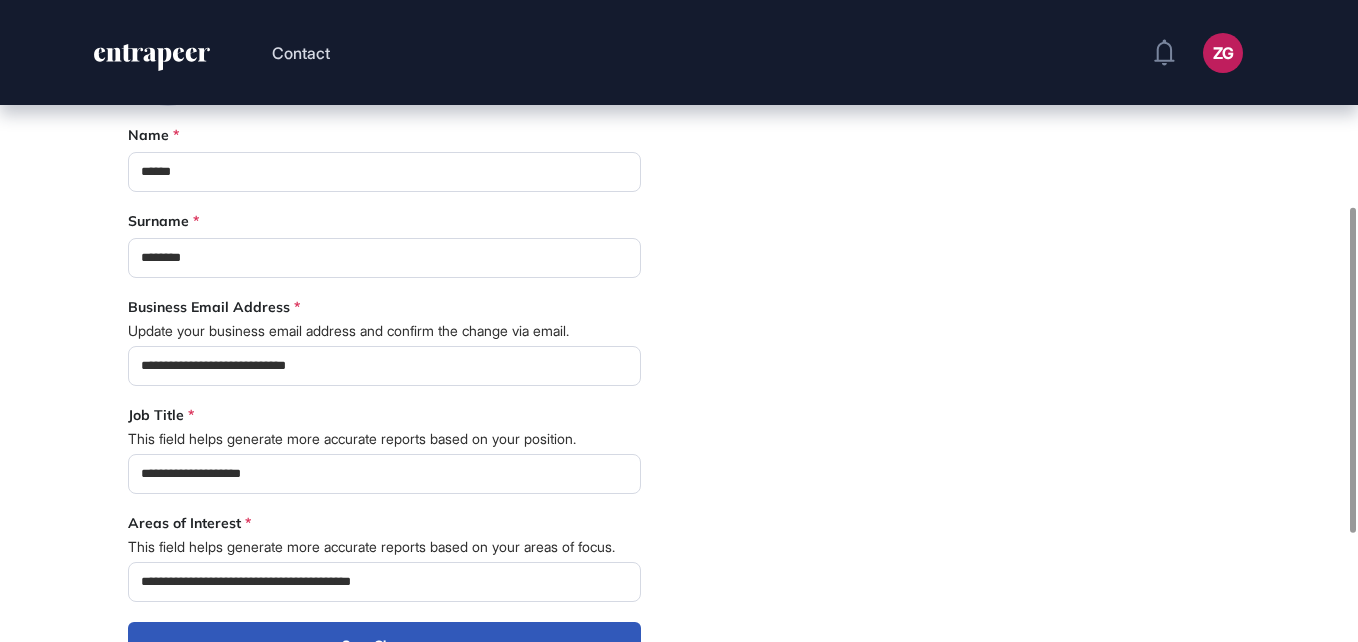 scroll, scrollTop: 500, scrollLeft: 0, axis: vertical 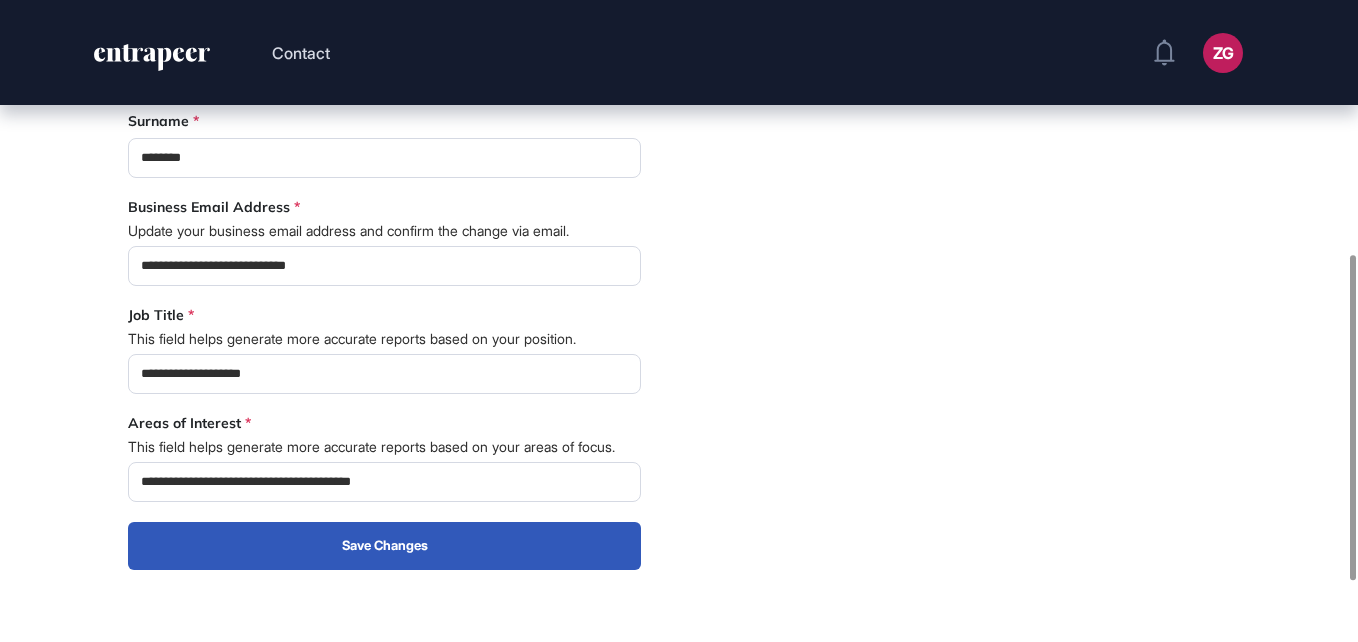 drag, startPoint x: 286, startPoint y: 384, endPoint x: 170, endPoint y: 367, distance: 117.239075 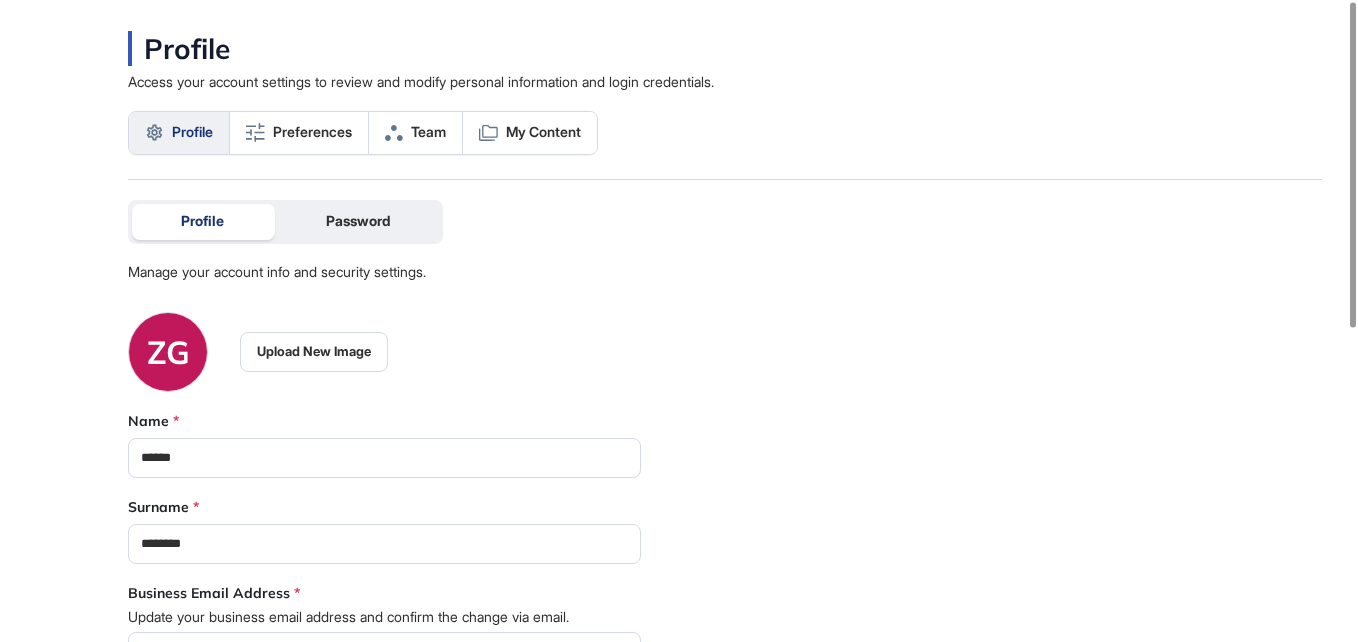 scroll, scrollTop: 0, scrollLeft: 0, axis: both 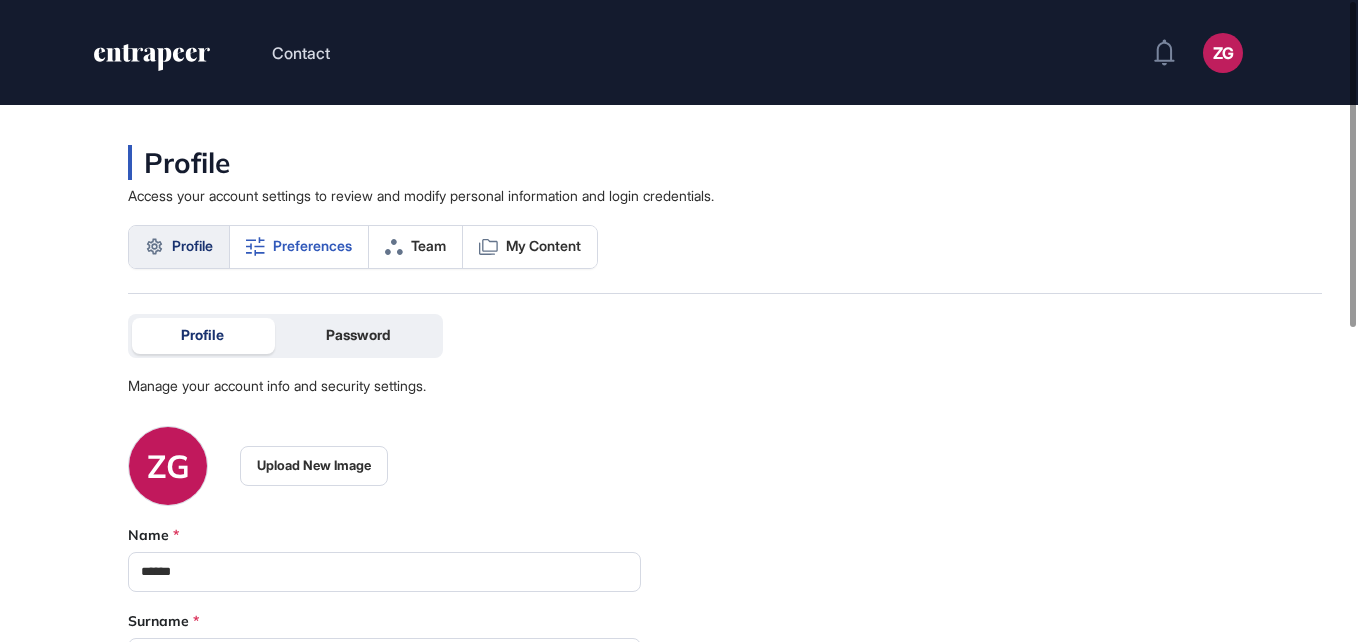 click on "Preferences" at bounding box center [312, 246] 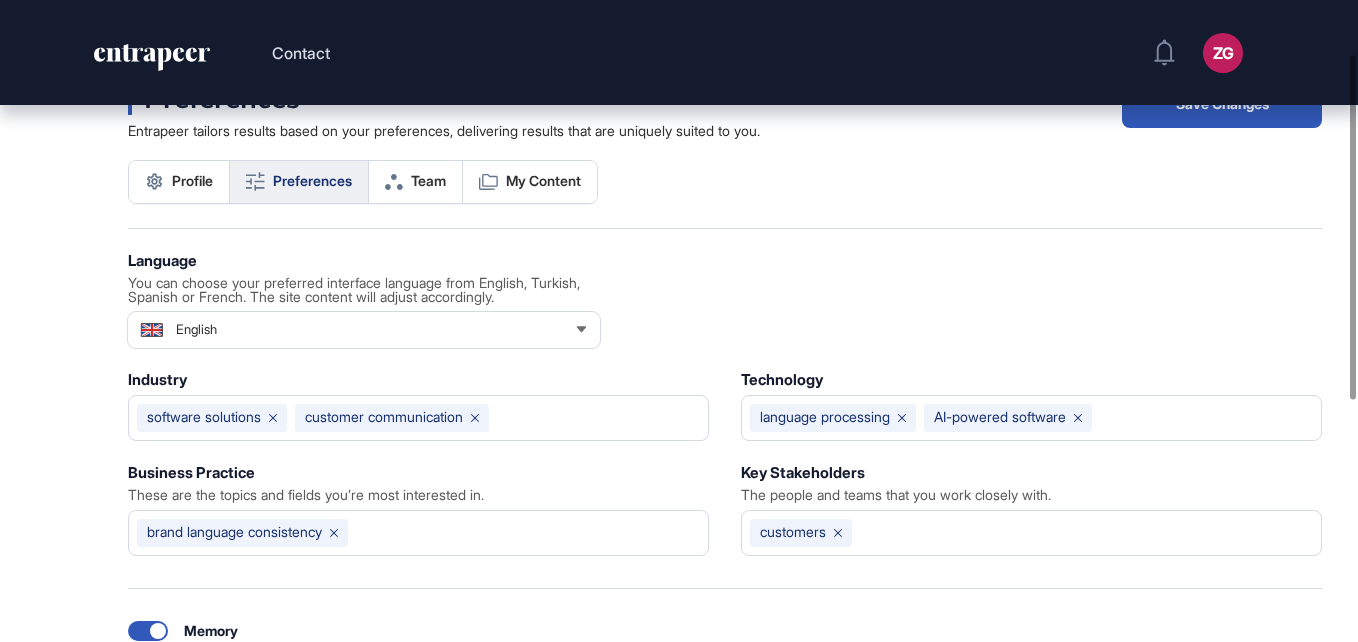 scroll, scrollTop: 100, scrollLeft: 0, axis: vertical 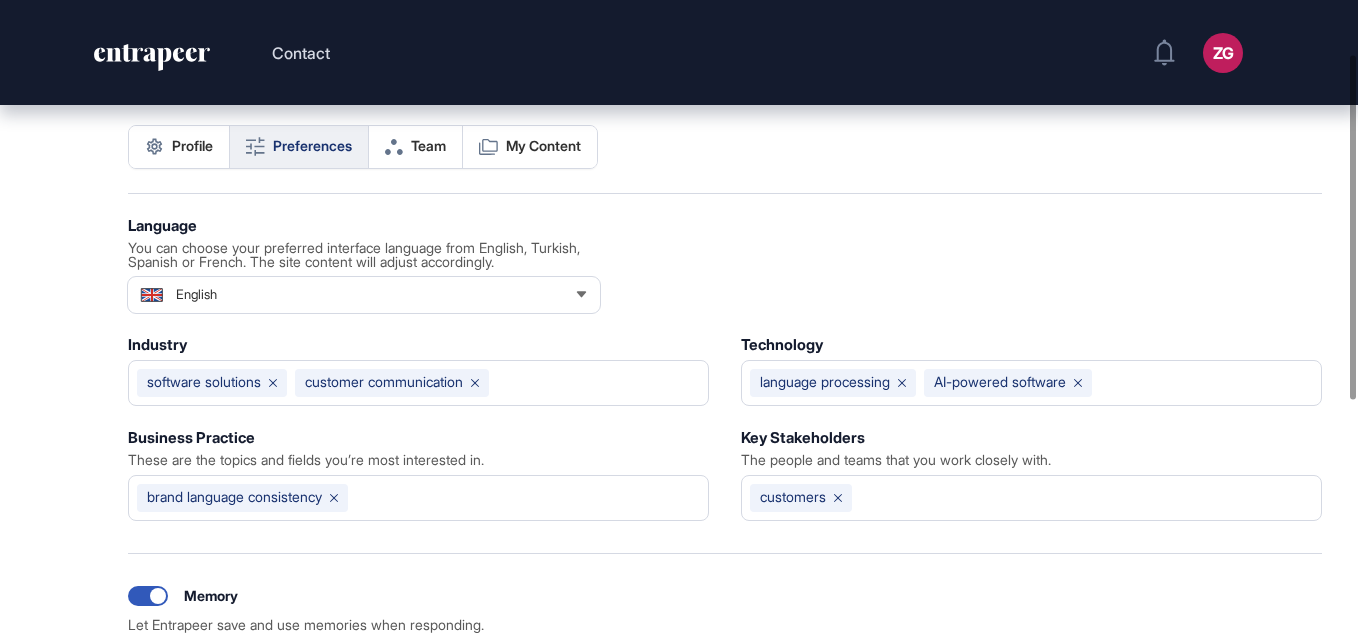 click 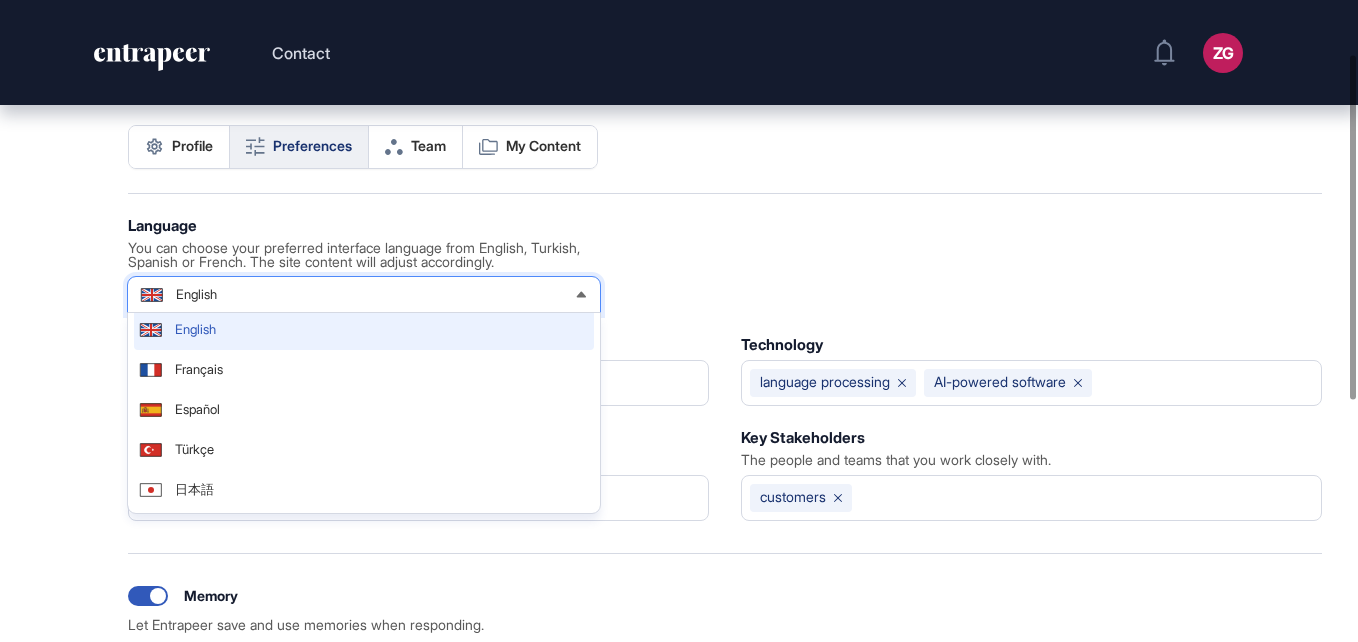 scroll, scrollTop: 12, scrollLeft: 0, axis: vertical 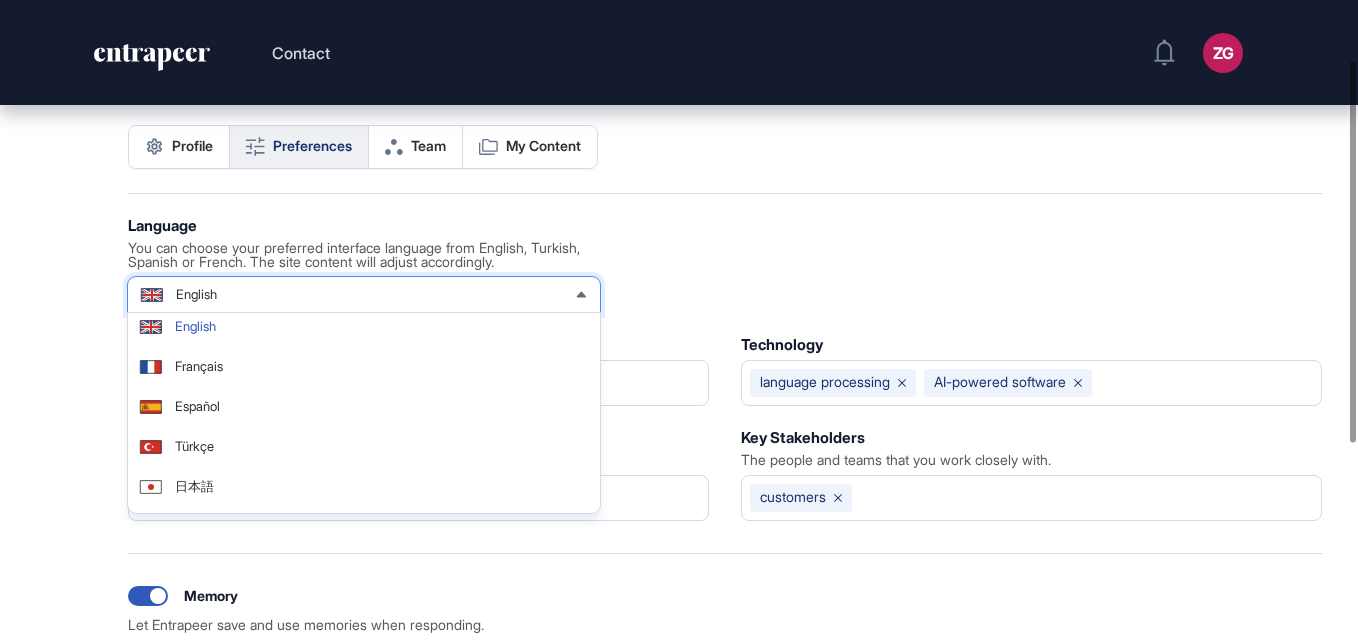 click on "Language You can choose your preferred interface language from English, Turkish, Spanish or French. The site content will adjust accordingly. English English Français Español Türkçe 日本語 Industry software solutions customer communication Technology language processing AI-powered software Business Practice These are the topics and fields you’re most interested in. brand language consistency Key Stakeholders The people and teams that you work closely with. customers Memory Let Entrapeer save and use memories when responding. Title" at bounding box center [725, 490] 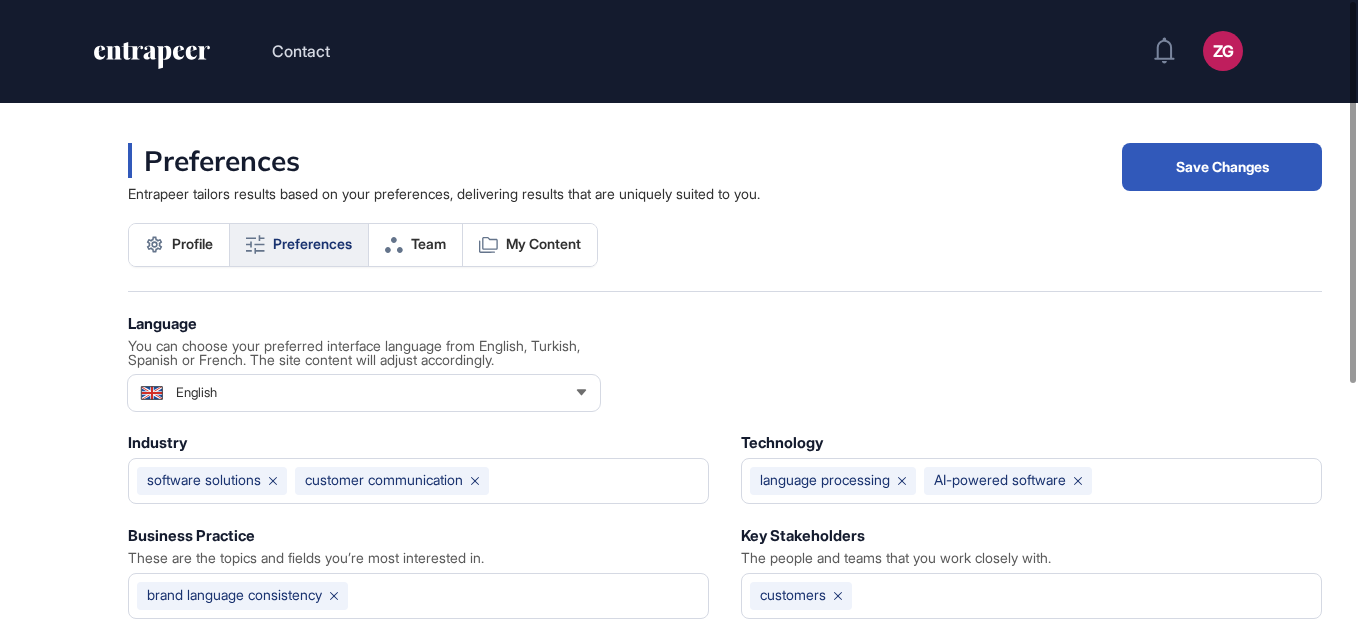 scroll, scrollTop: 0, scrollLeft: 0, axis: both 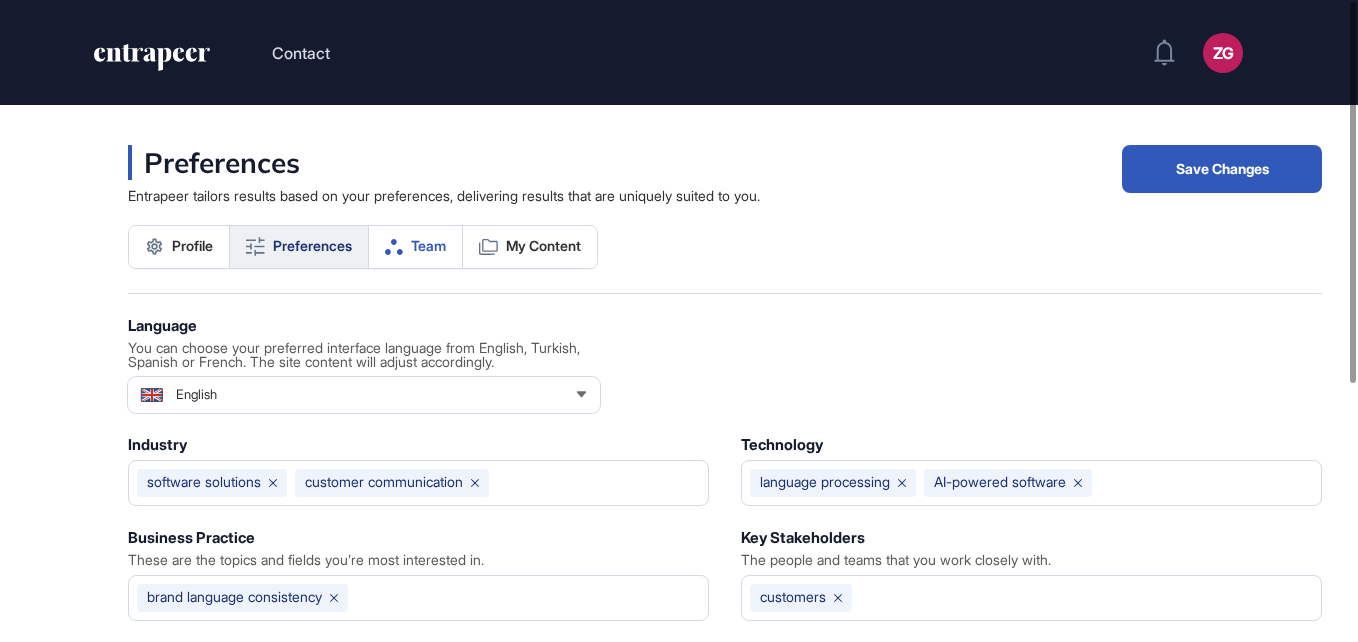 click on "Team" at bounding box center (428, 246) 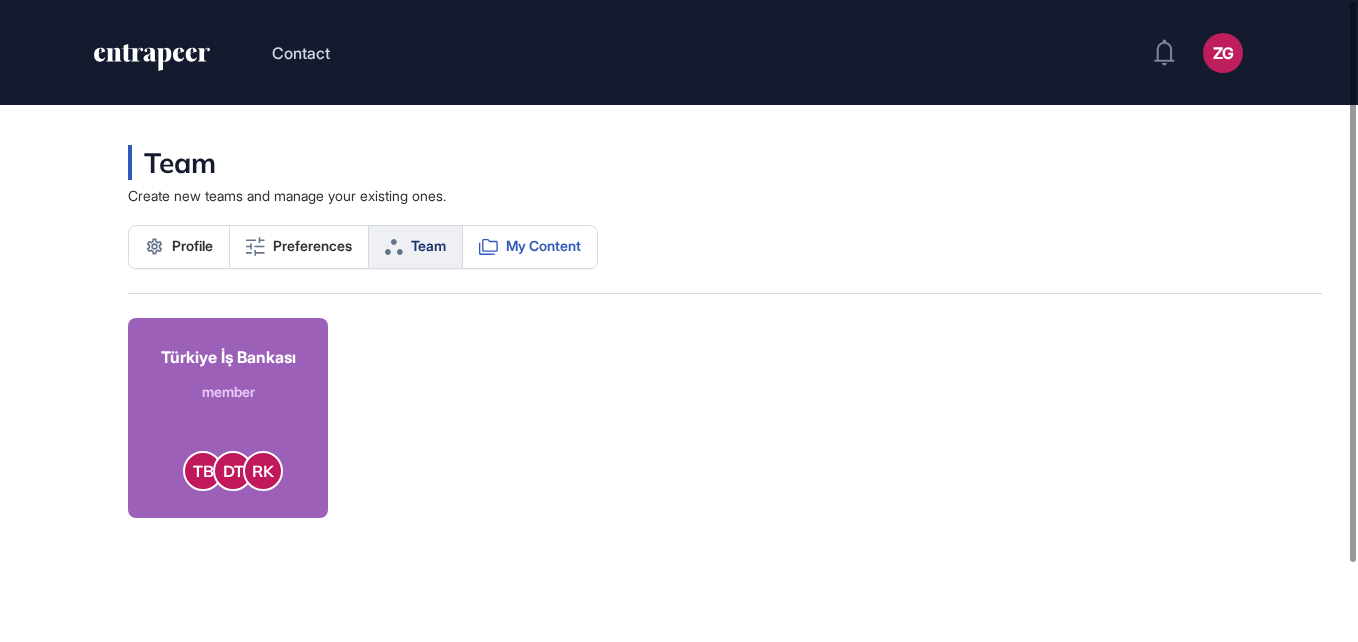 click on "My Content" at bounding box center (543, 246) 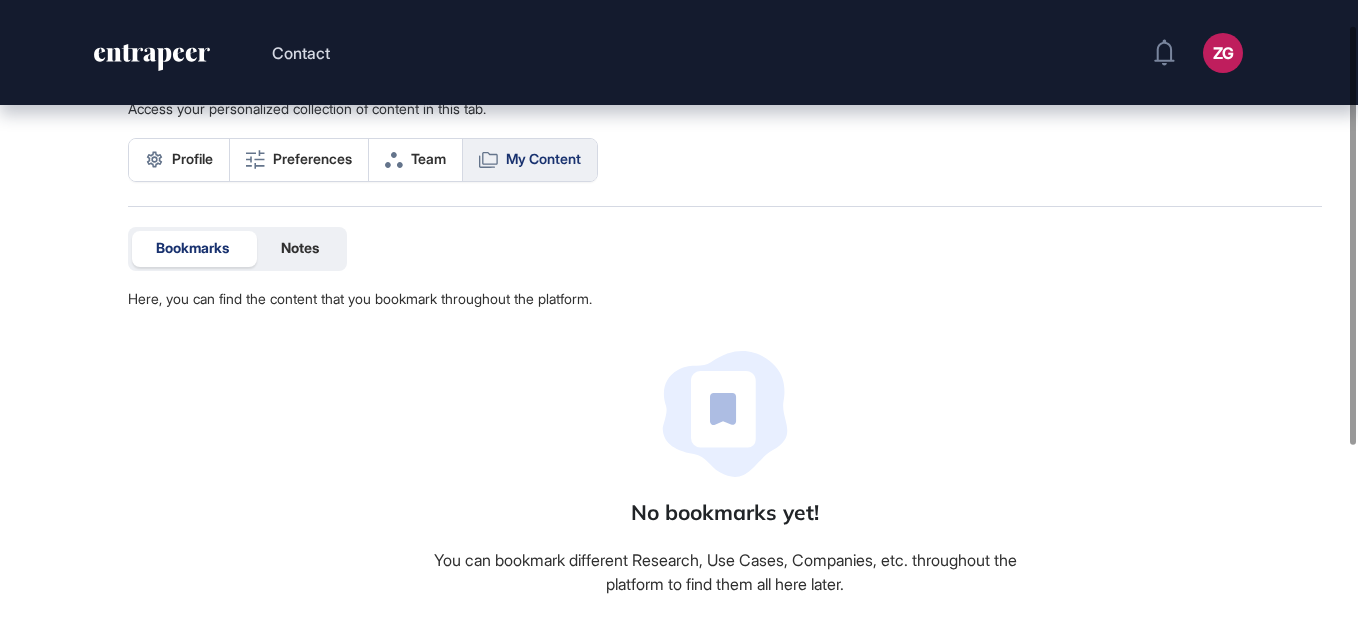 scroll, scrollTop: 38, scrollLeft: 0, axis: vertical 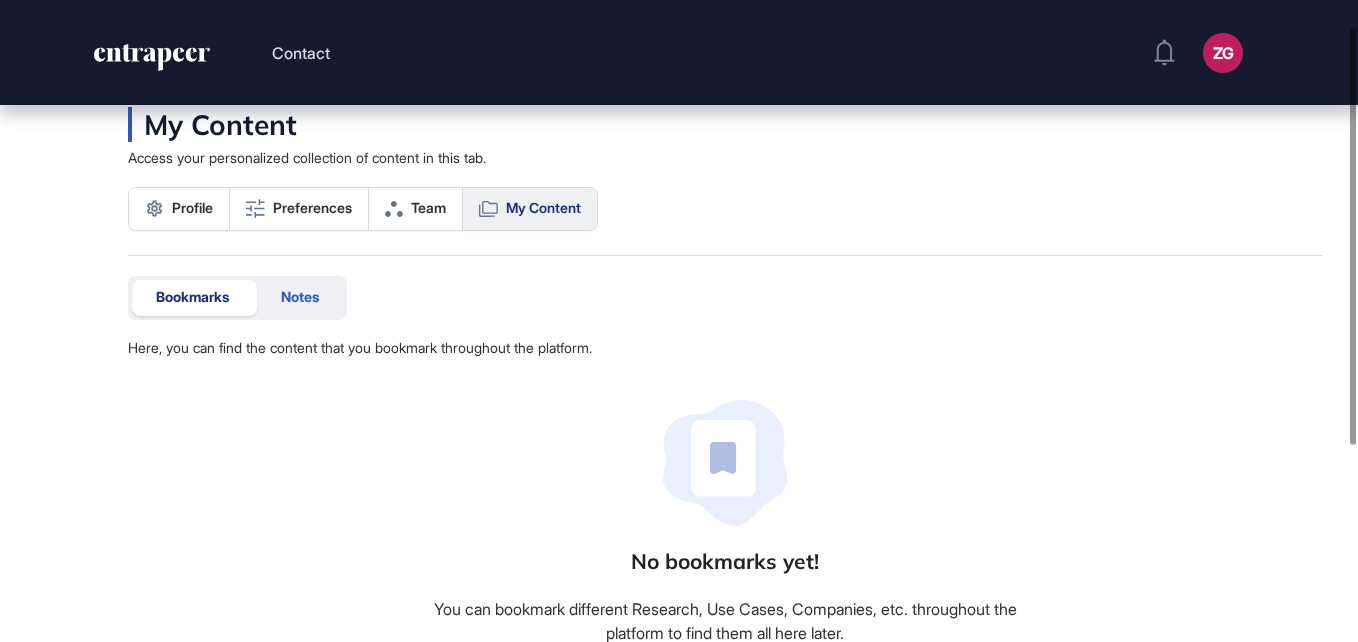 click on "Notes" 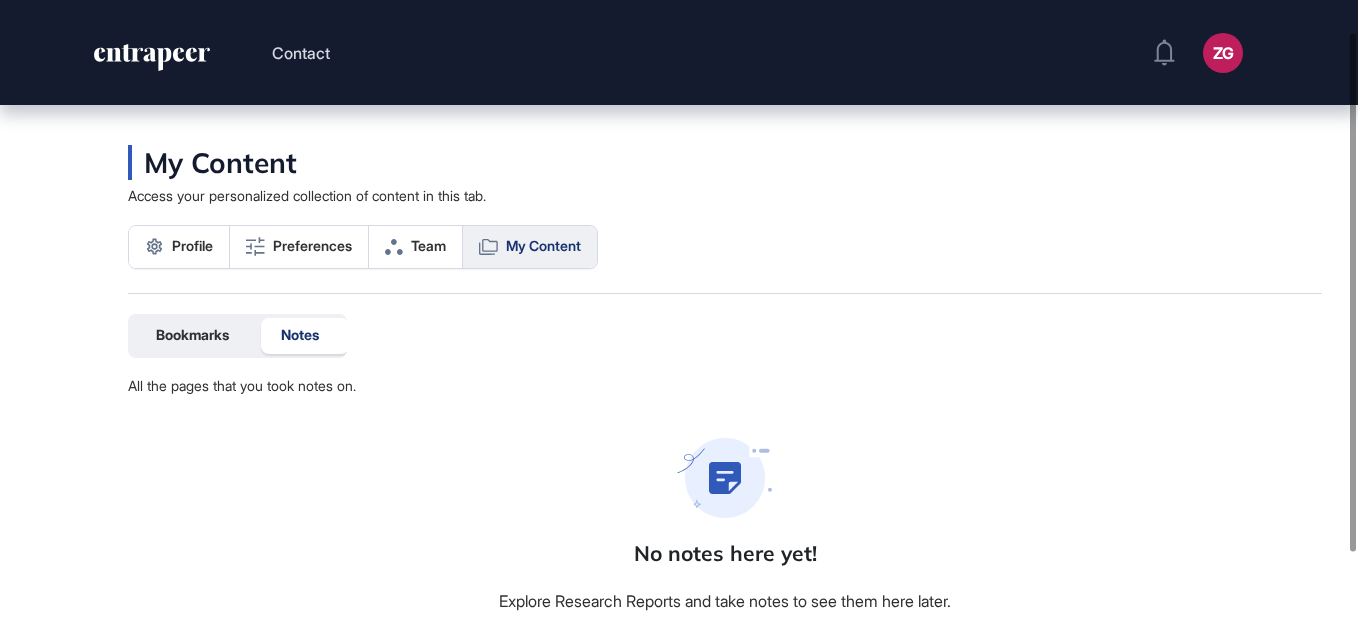 scroll, scrollTop: 100, scrollLeft: 0, axis: vertical 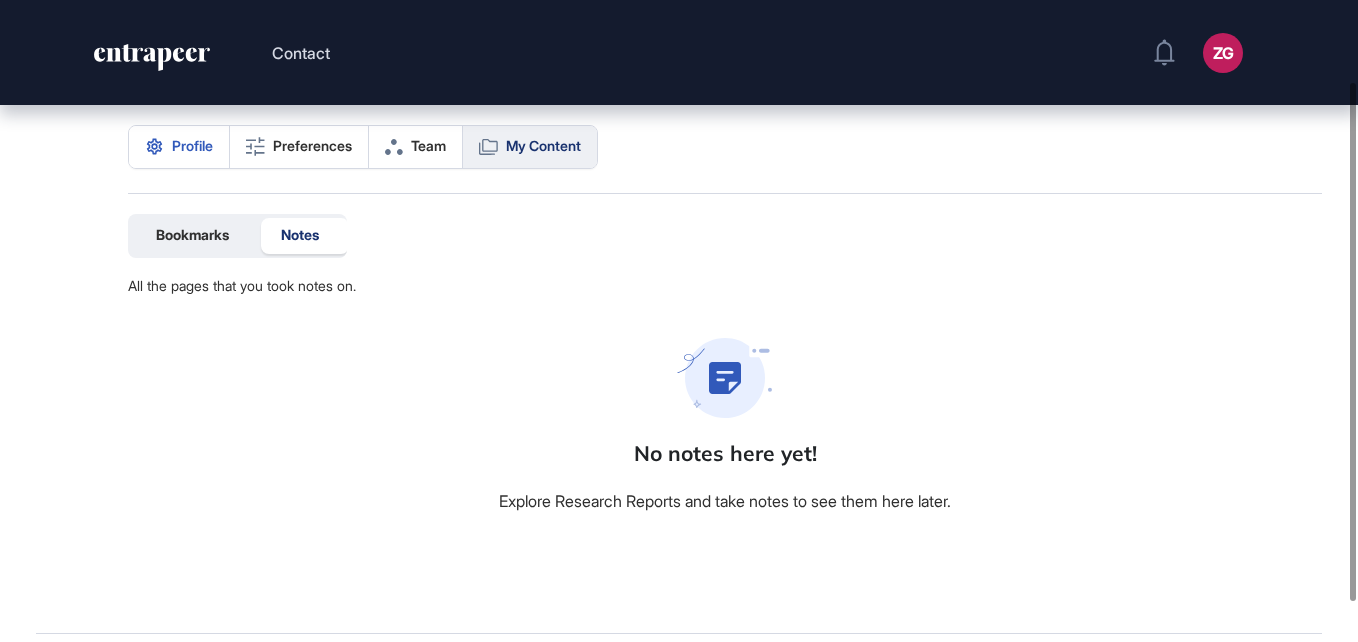 click on "Bookmarks" at bounding box center (192, 235) 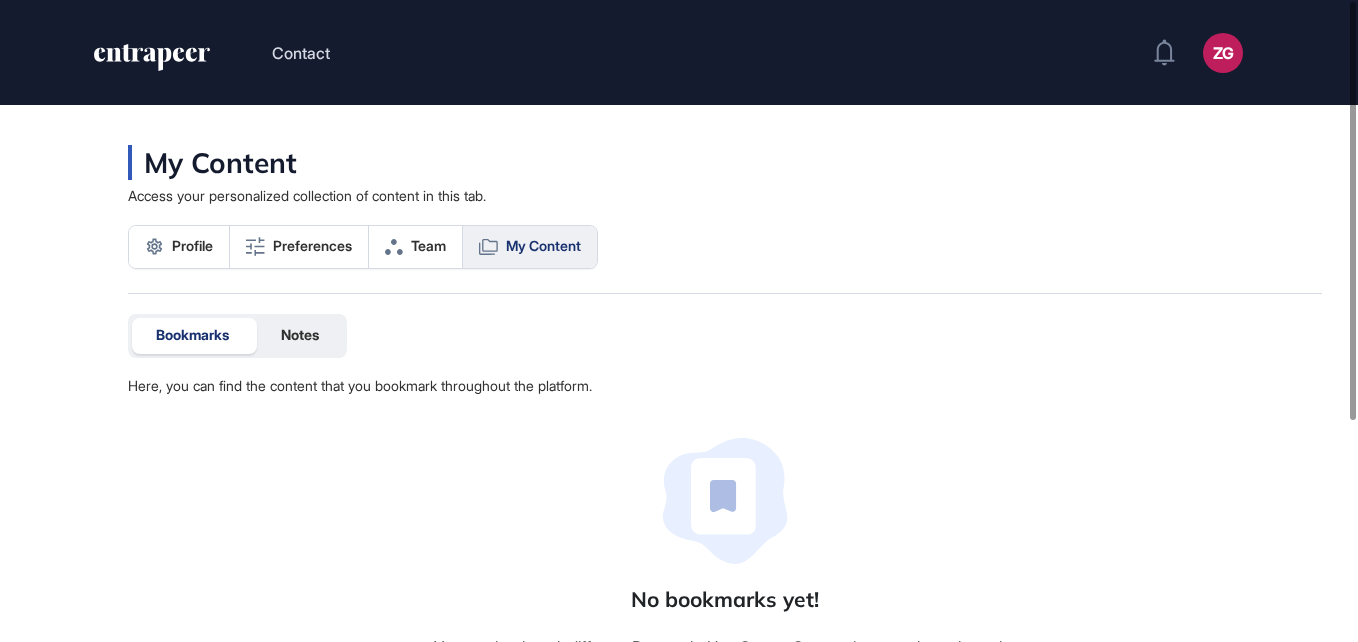 scroll, scrollTop: 100, scrollLeft: 0, axis: vertical 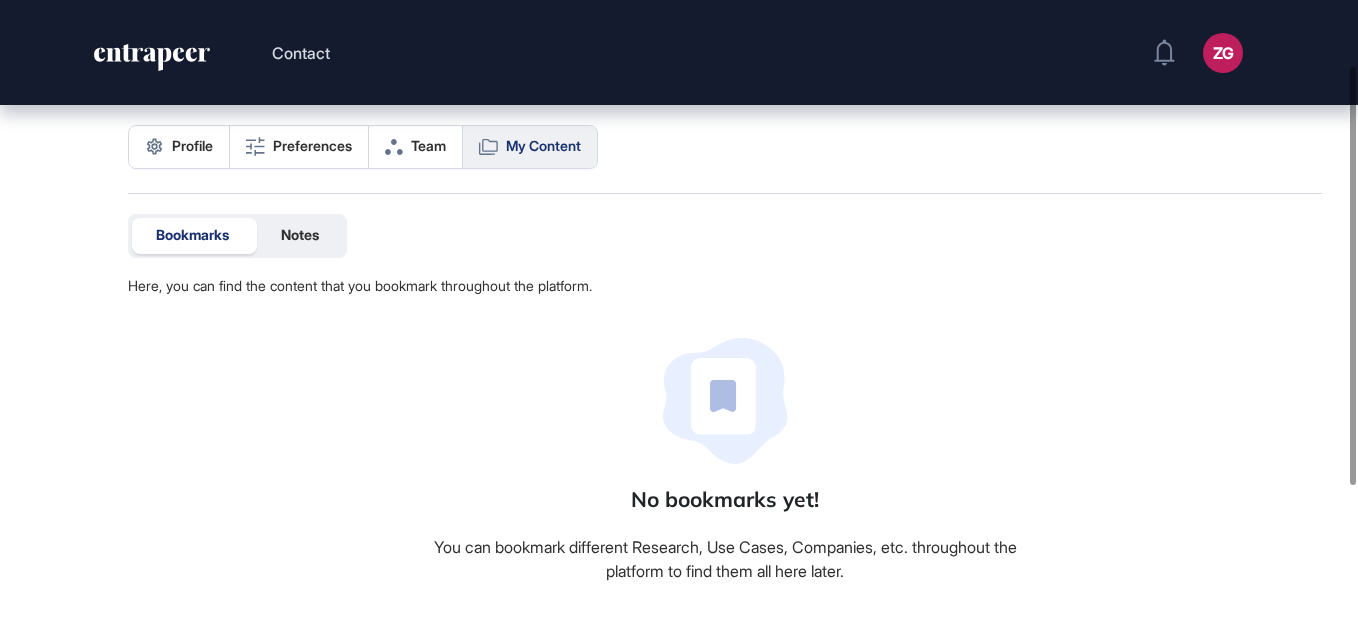 click 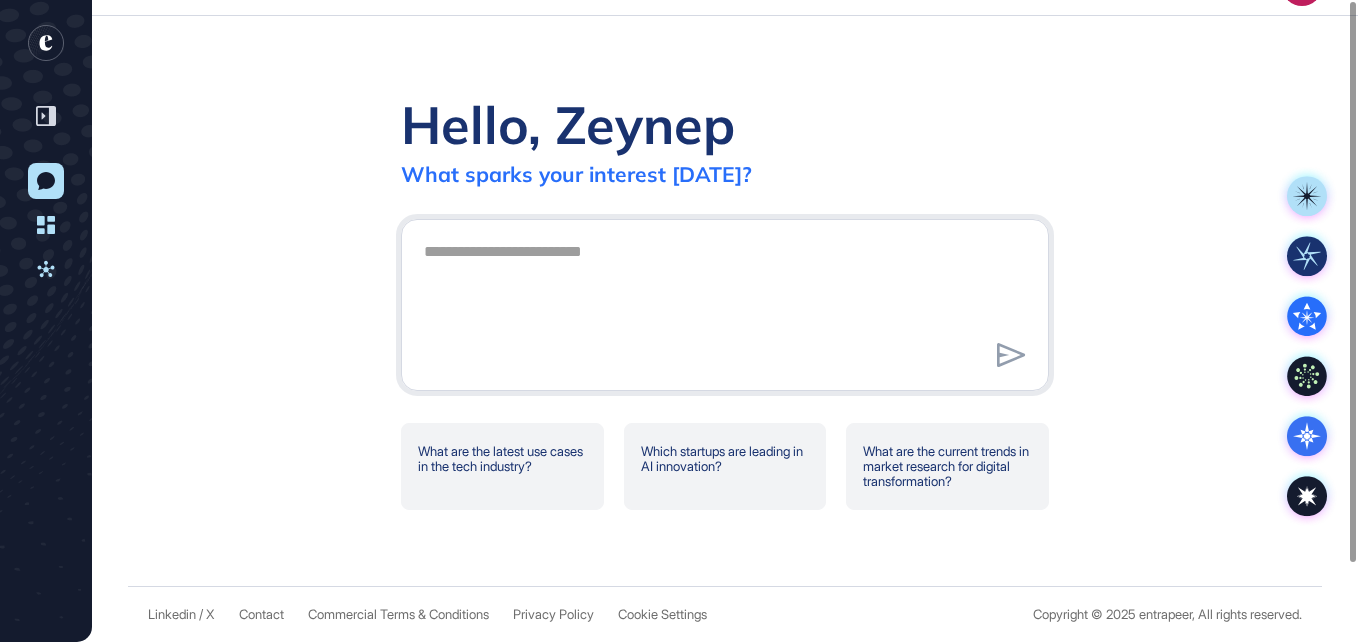 scroll, scrollTop: 0, scrollLeft: 0, axis: both 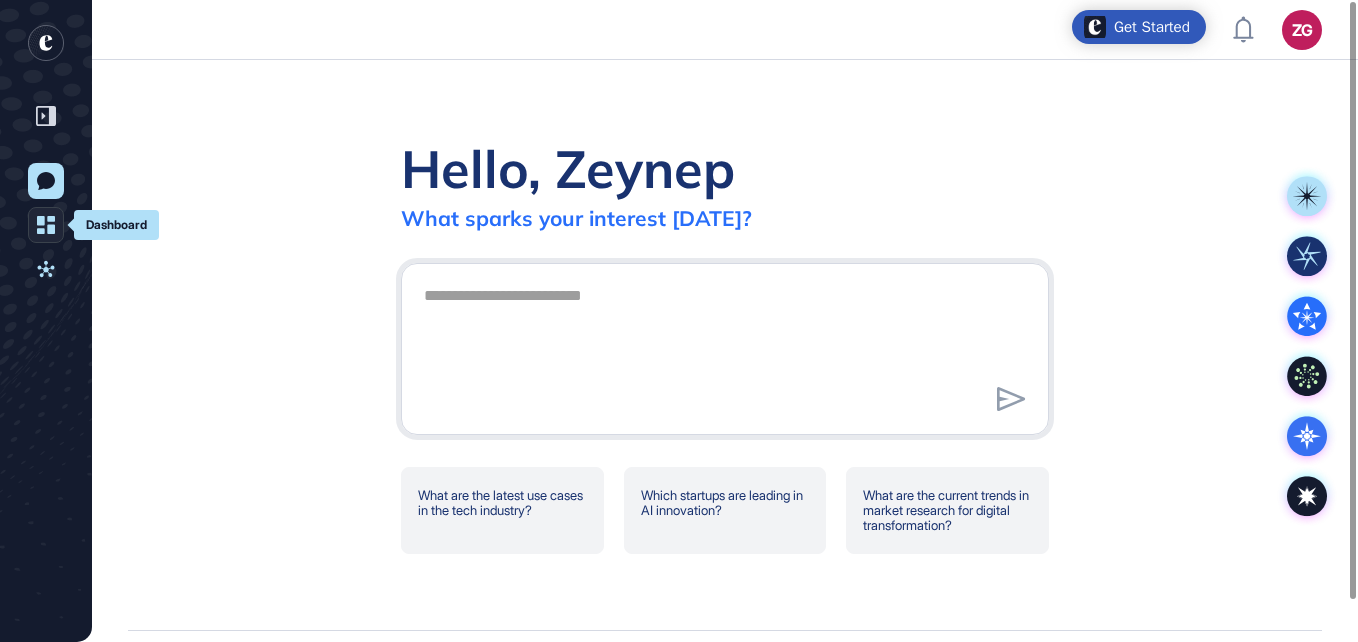 click 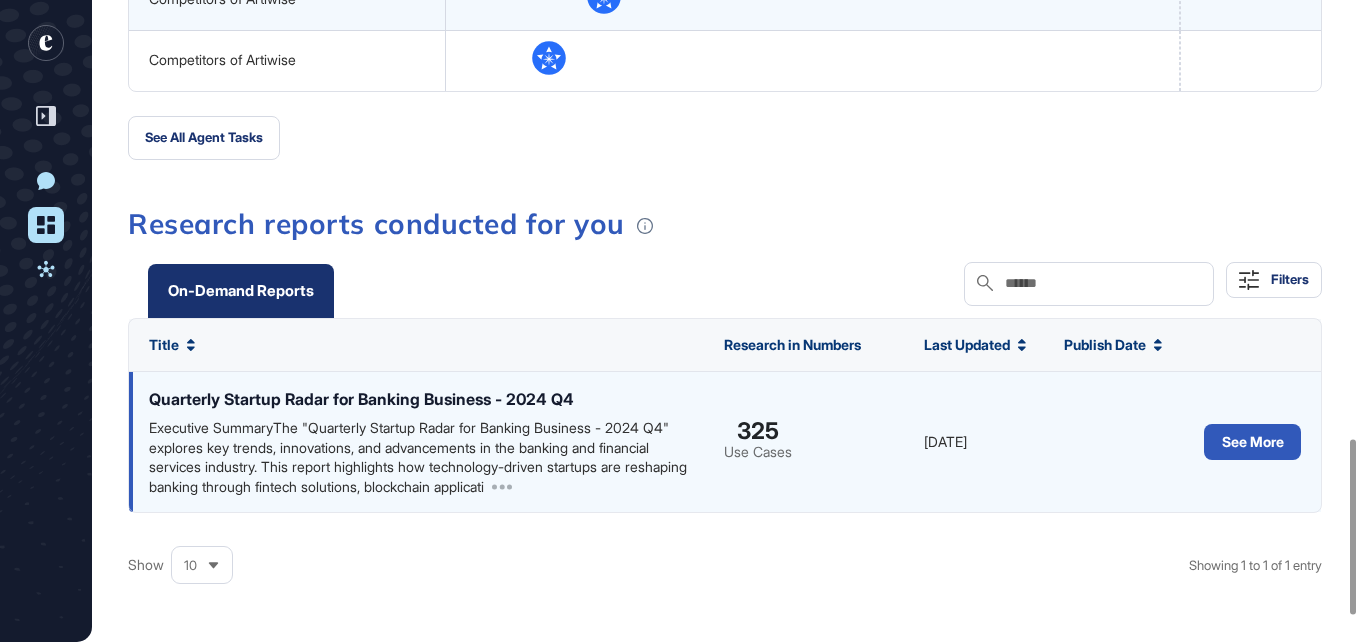 scroll, scrollTop: 1700, scrollLeft: 0, axis: vertical 